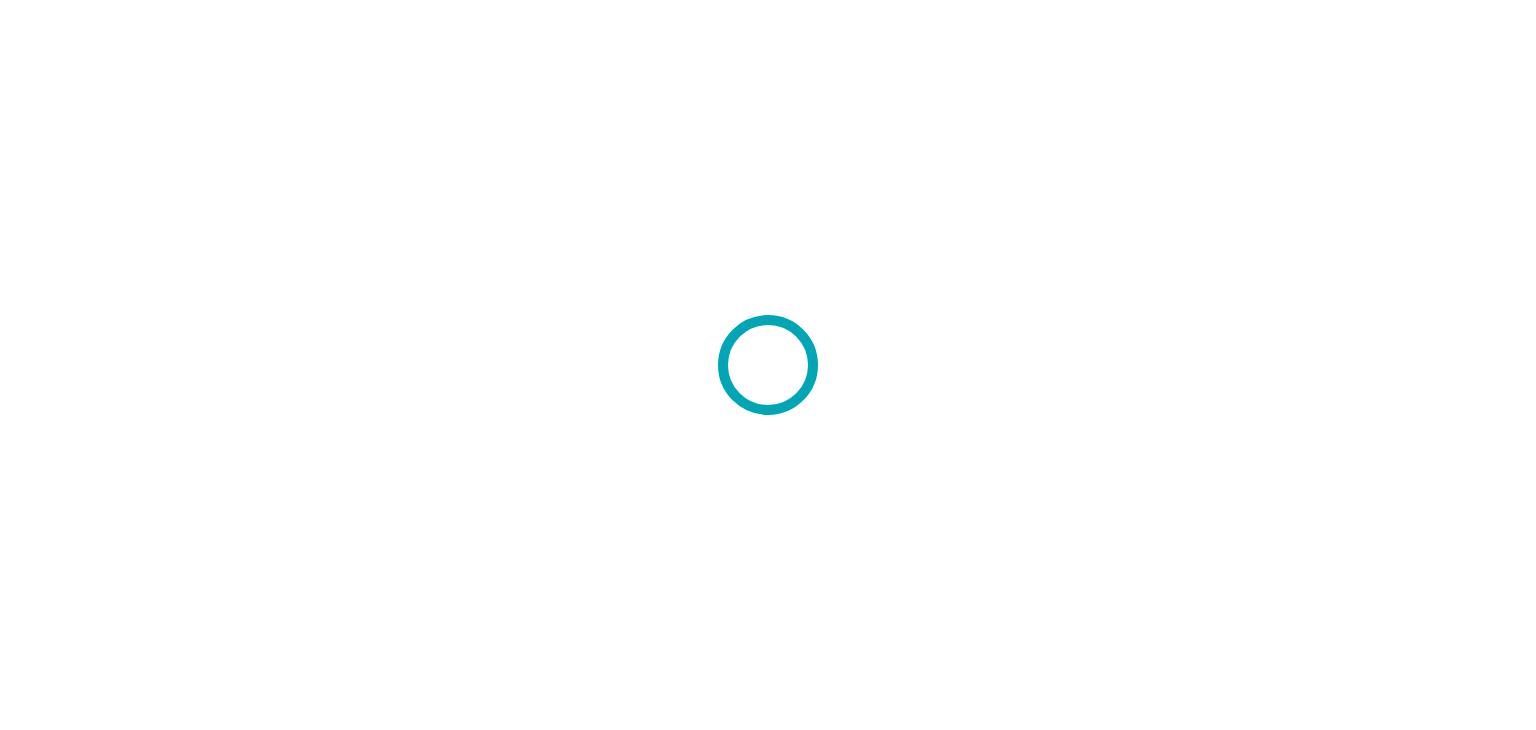 scroll, scrollTop: 0, scrollLeft: 0, axis: both 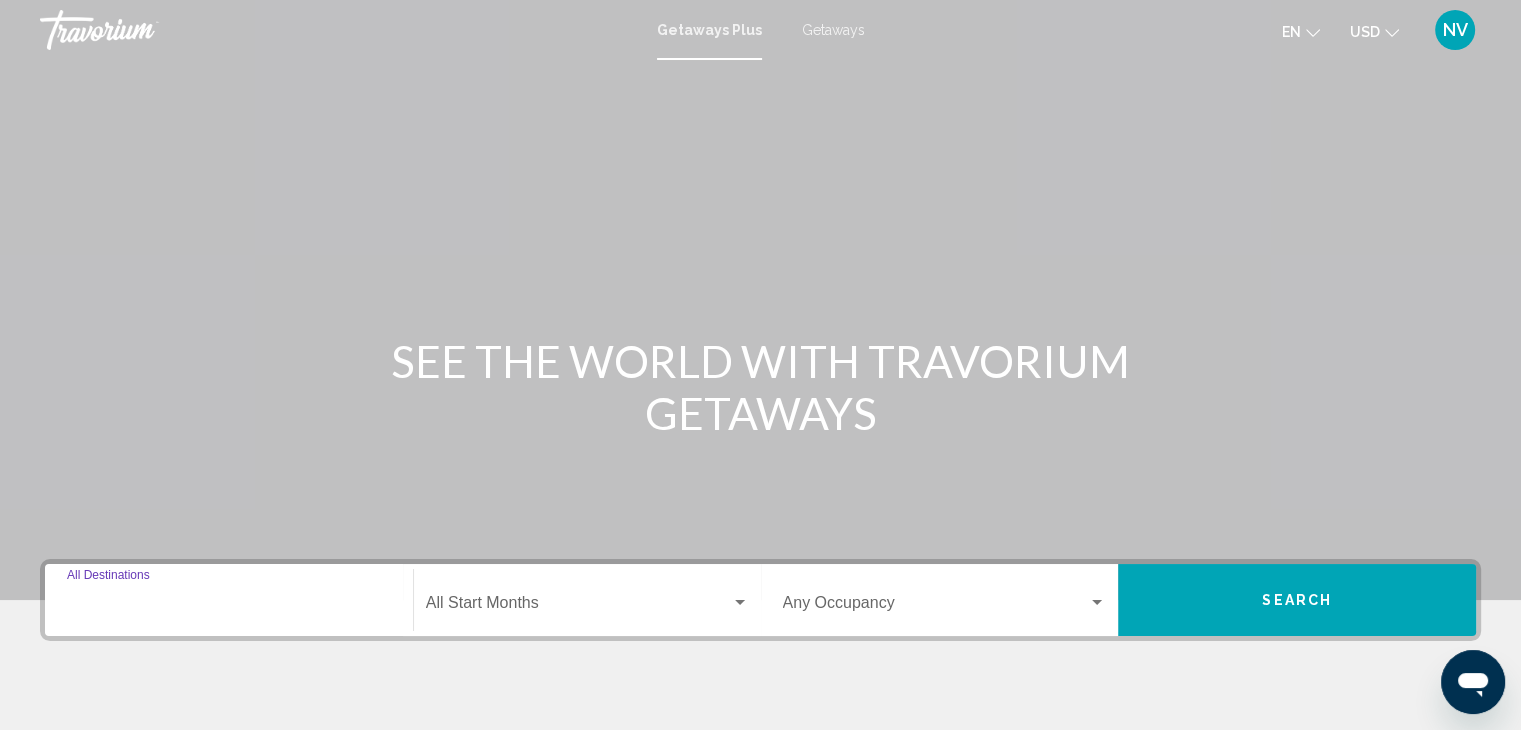 click on "Destination All Destinations" at bounding box center (229, 607) 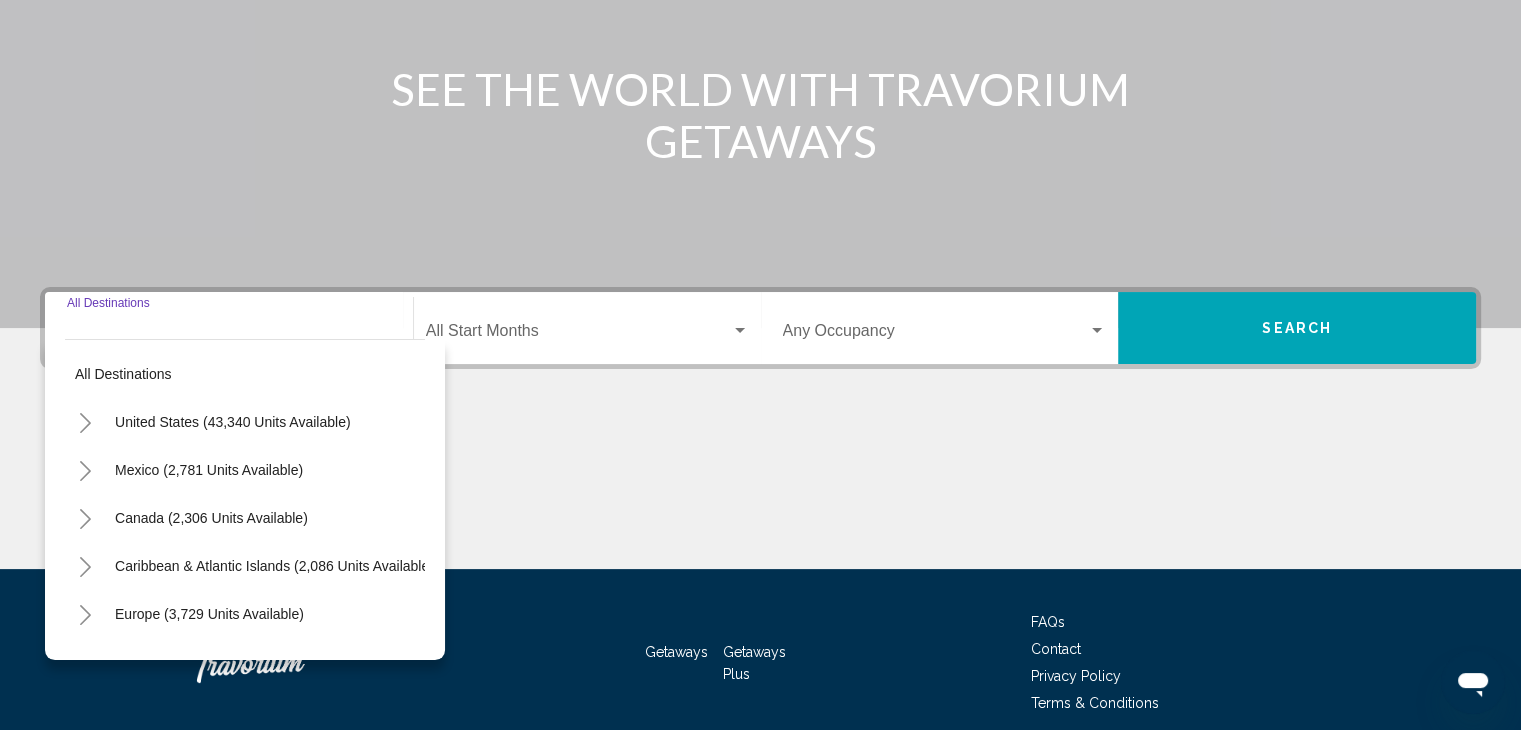scroll, scrollTop: 356, scrollLeft: 0, axis: vertical 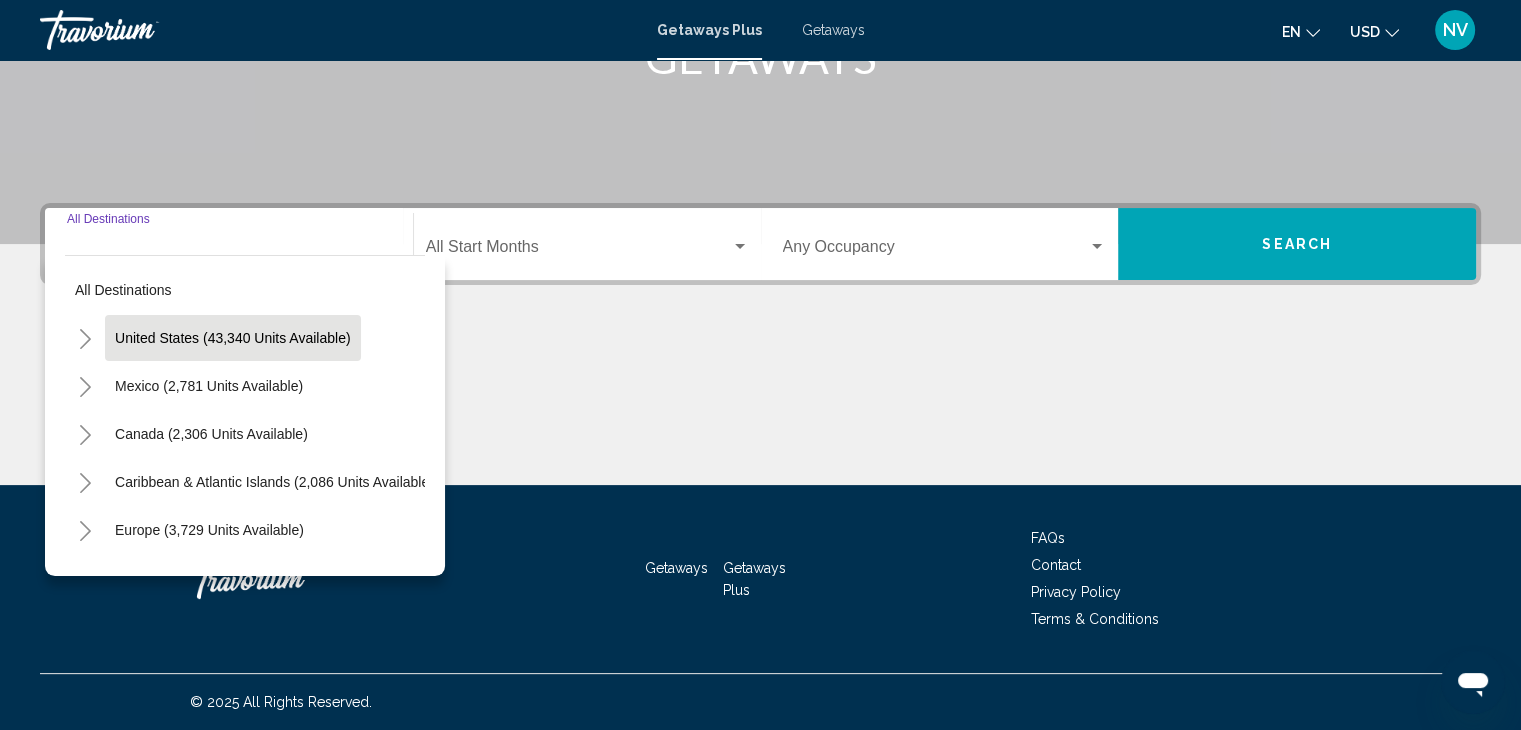 click on "United States (43,340 units available)" at bounding box center (209, 386) 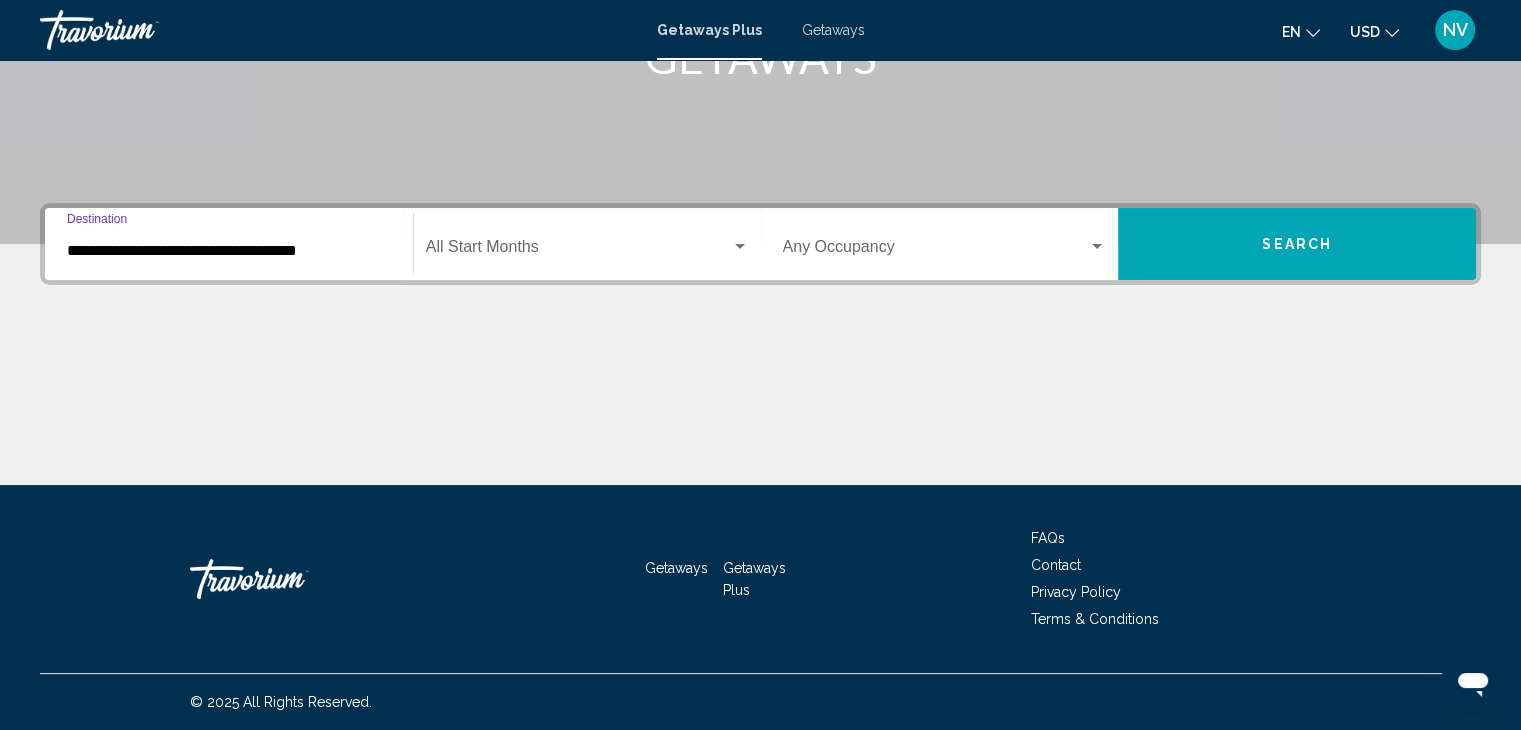 click at bounding box center (740, 247) 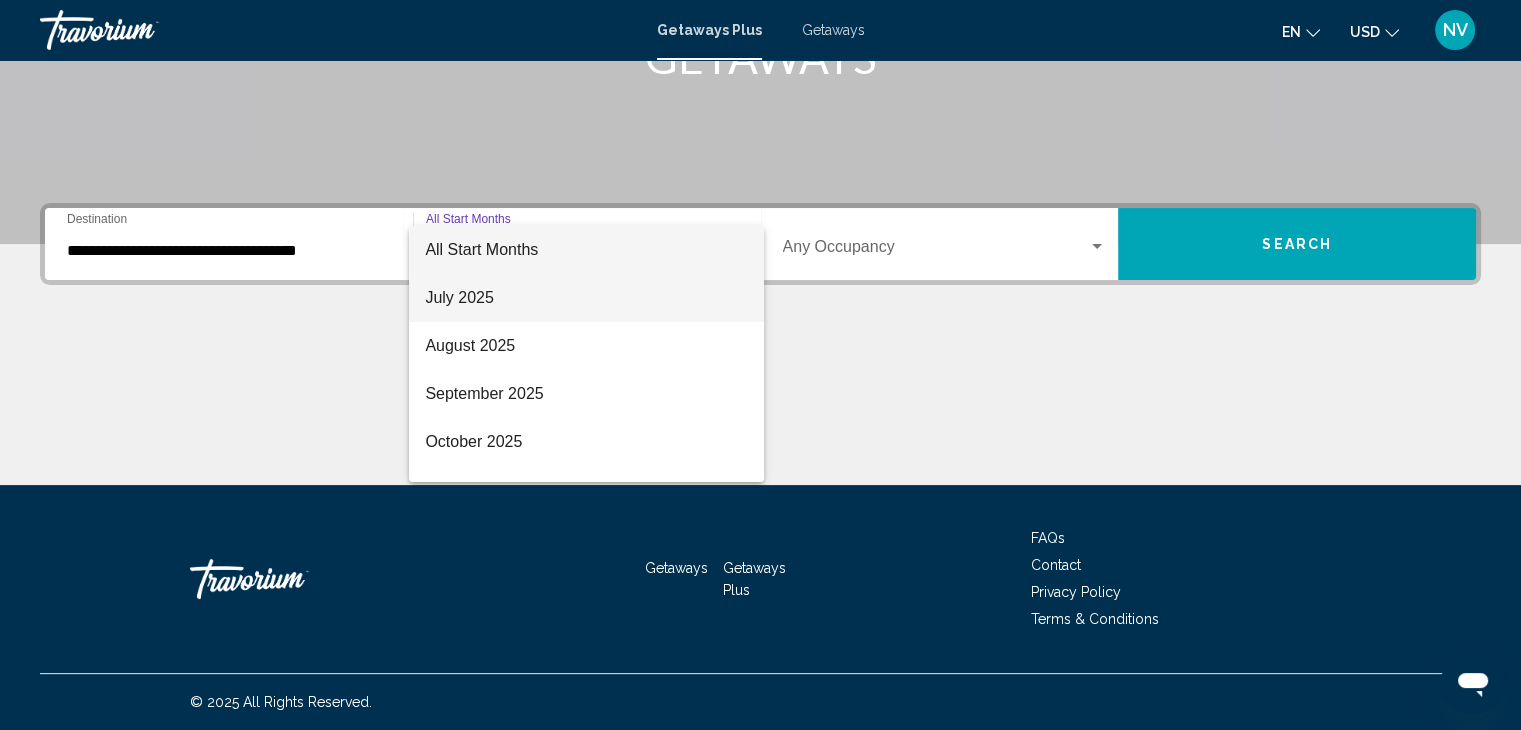 click on "July 2025" at bounding box center [586, 298] 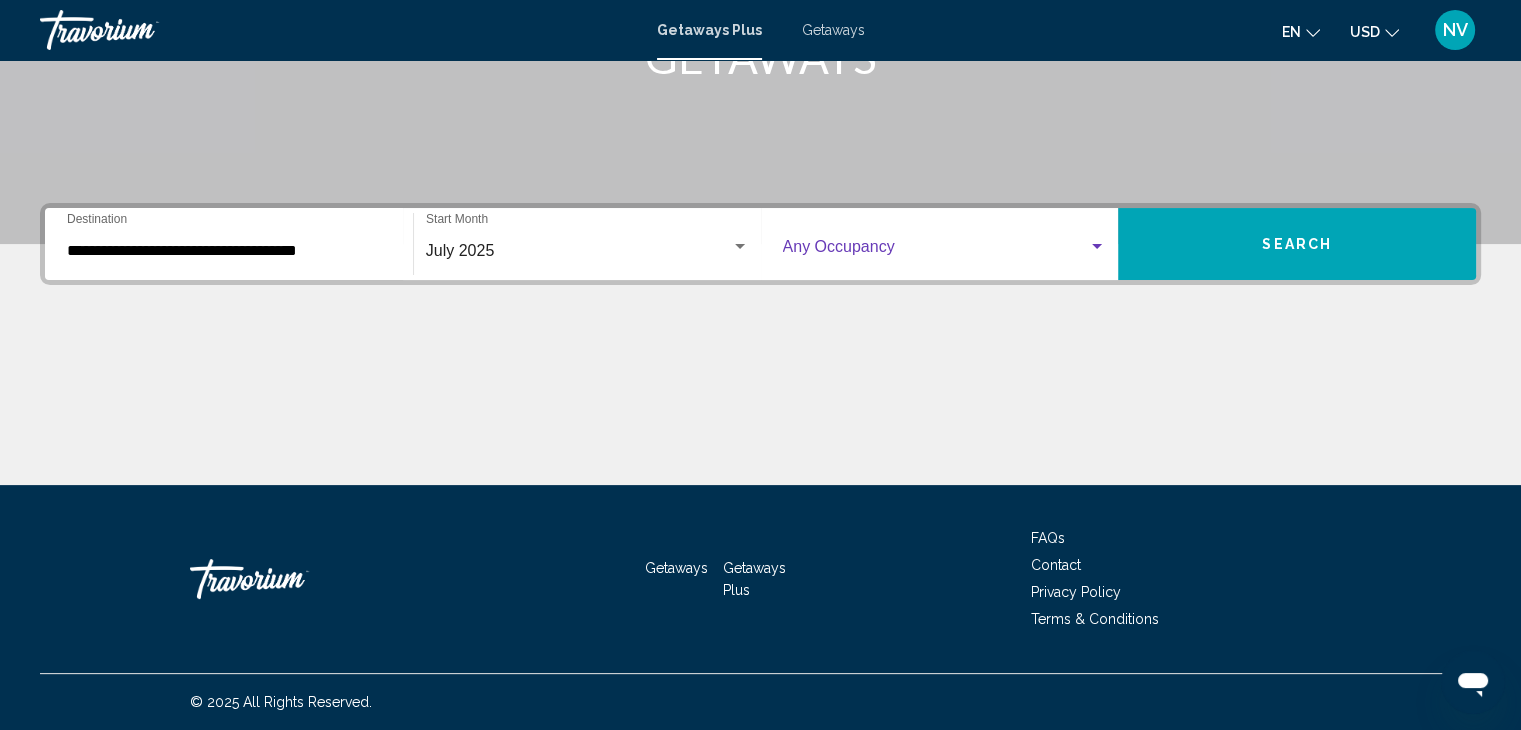 click at bounding box center [1097, 247] 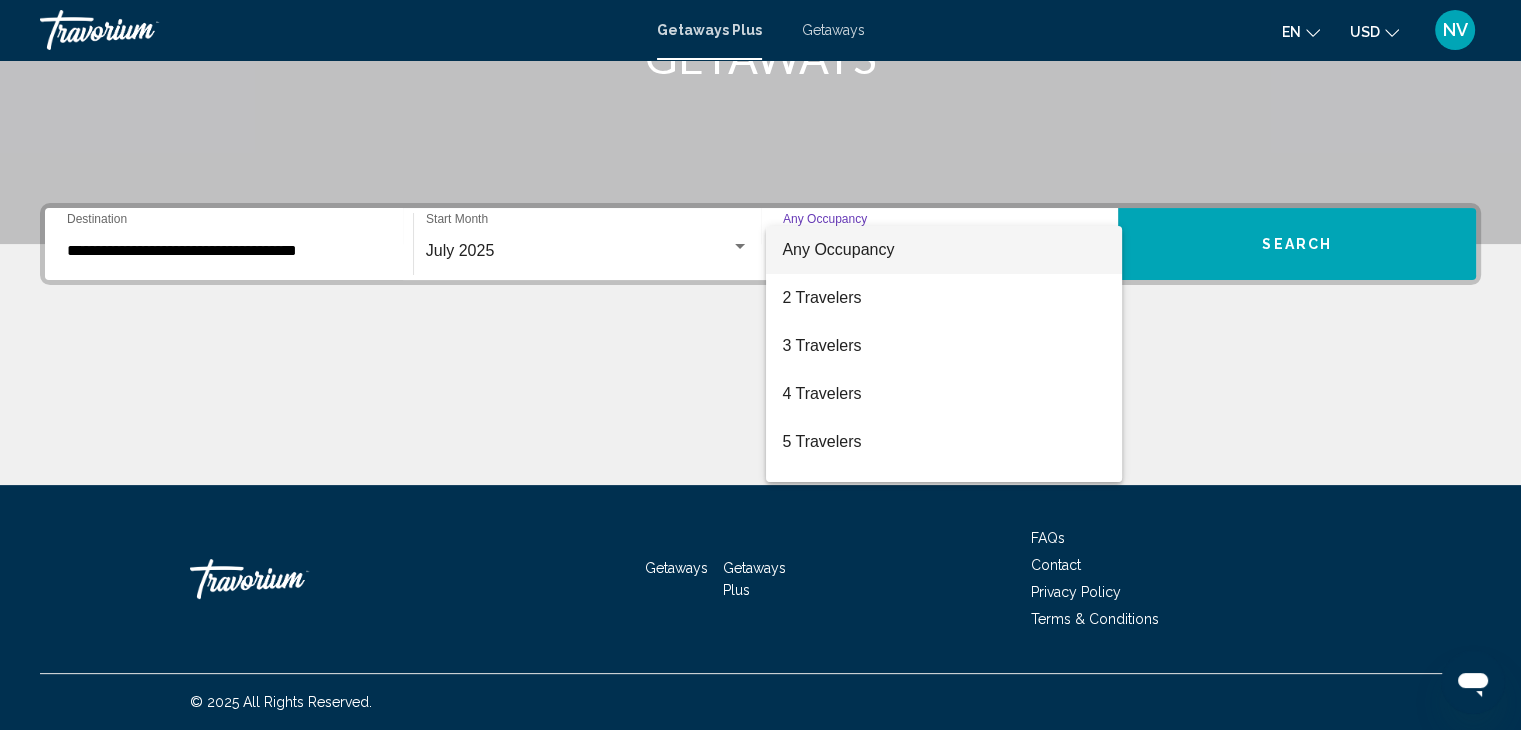 click on "Any Occupancy" at bounding box center [944, 250] 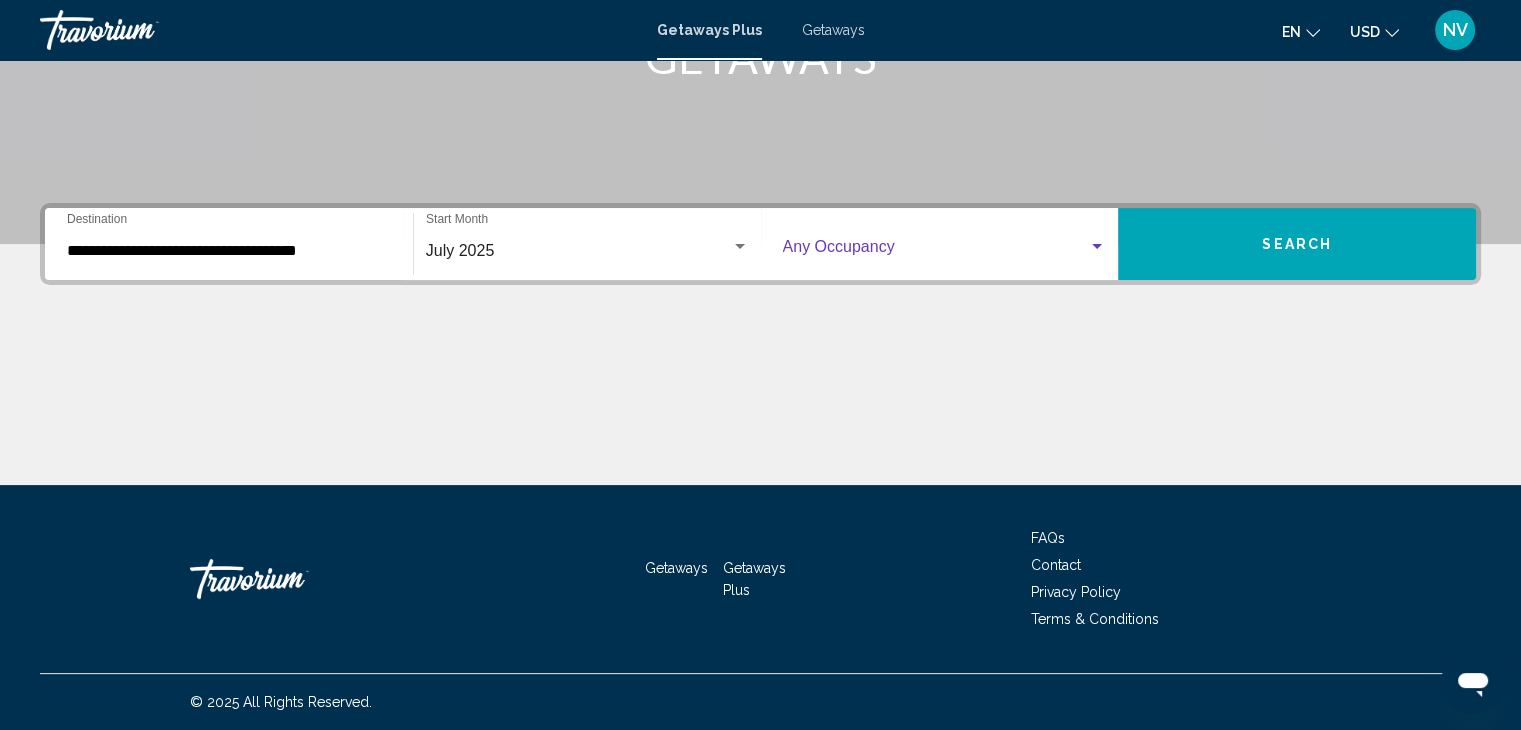 click on "Search" at bounding box center (1297, 245) 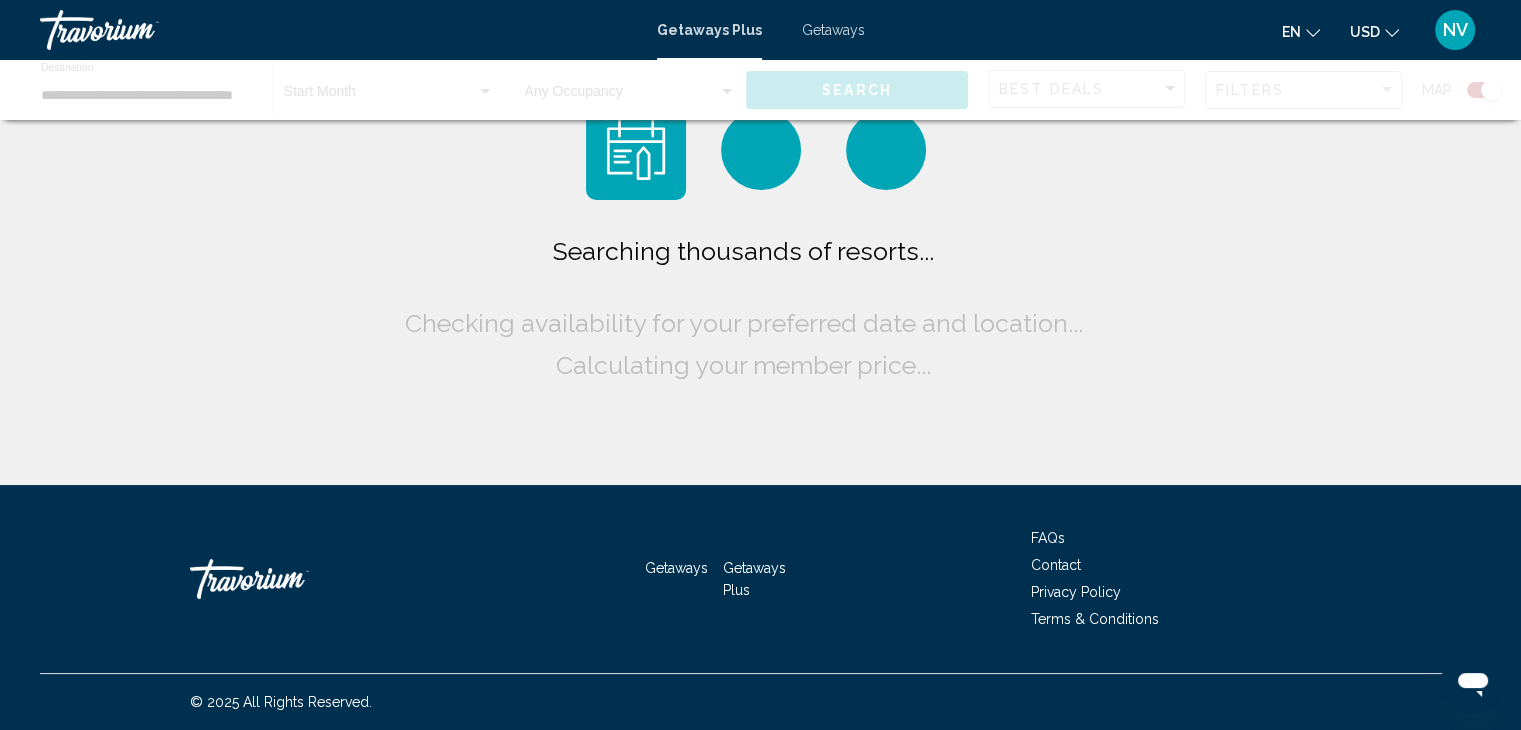 scroll, scrollTop: 0, scrollLeft: 0, axis: both 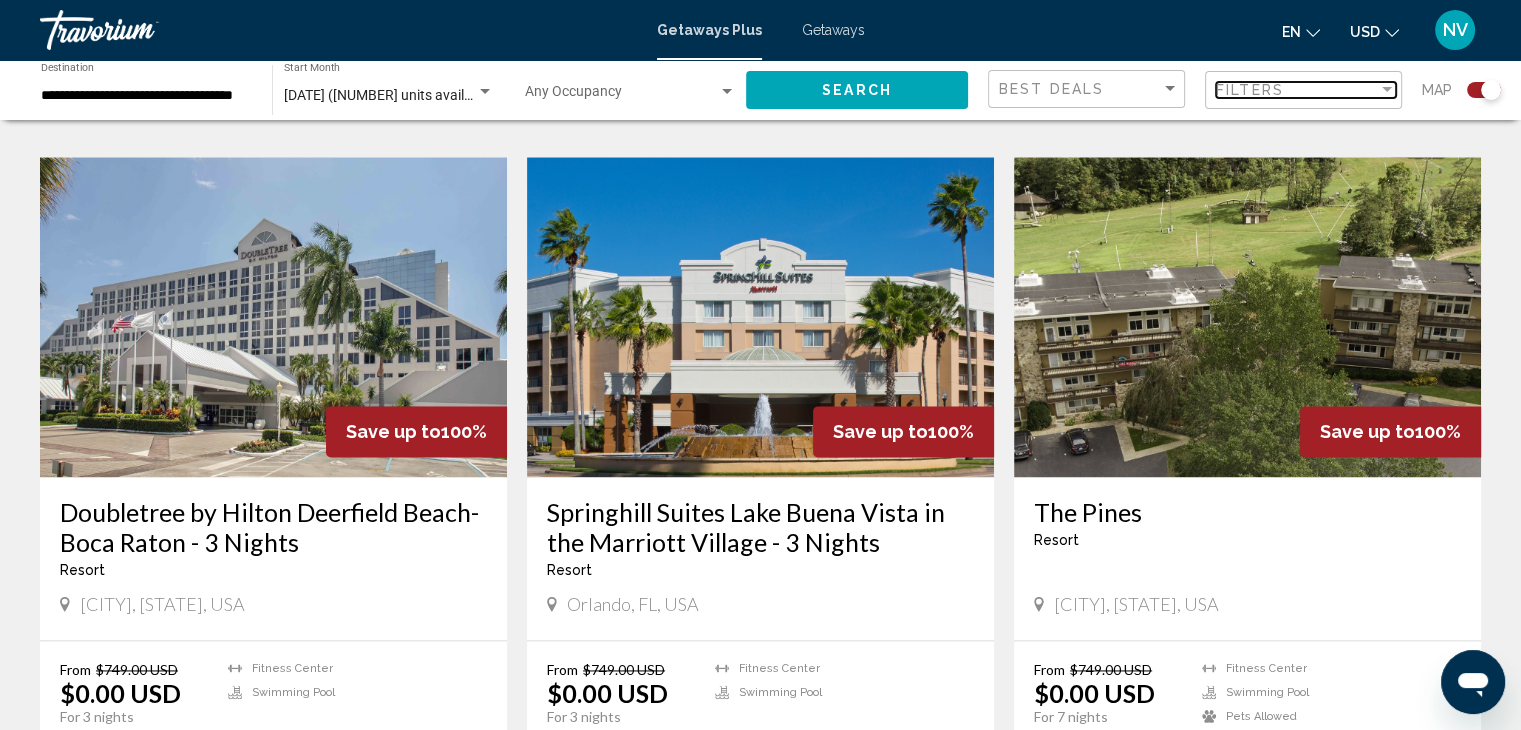 click at bounding box center [1387, 90] 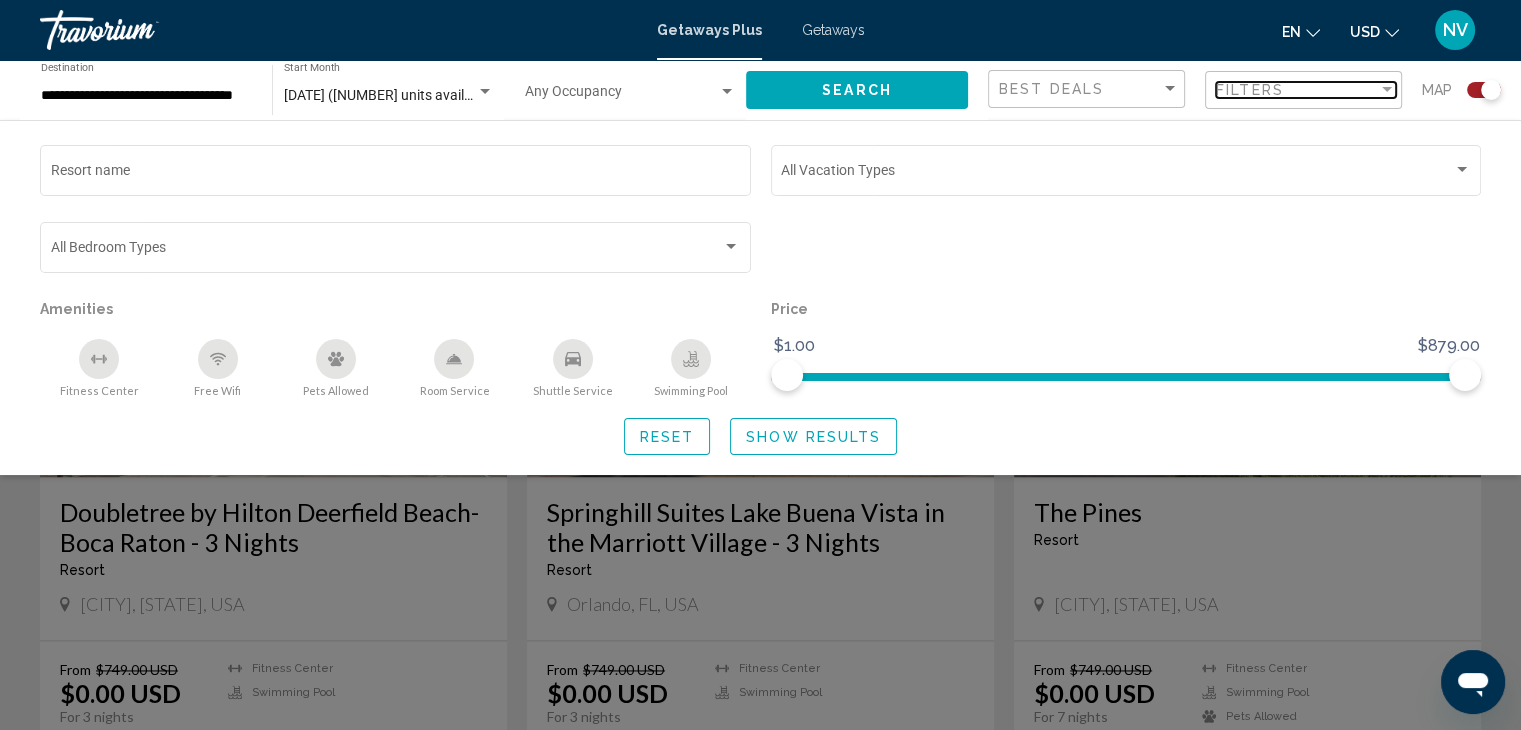 click at bounding box center [1387, 90] 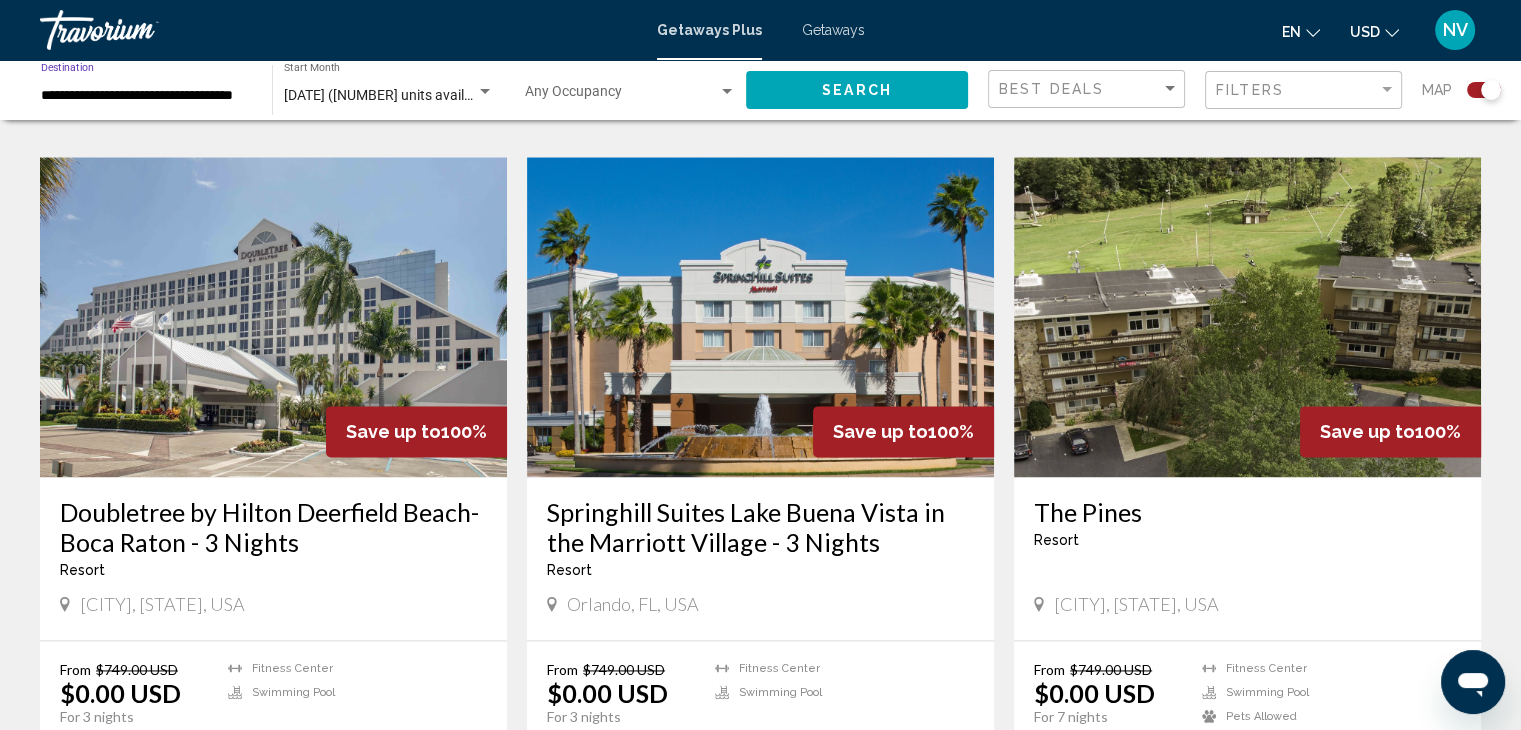 click on "**********" at bounding box center (146, 96) 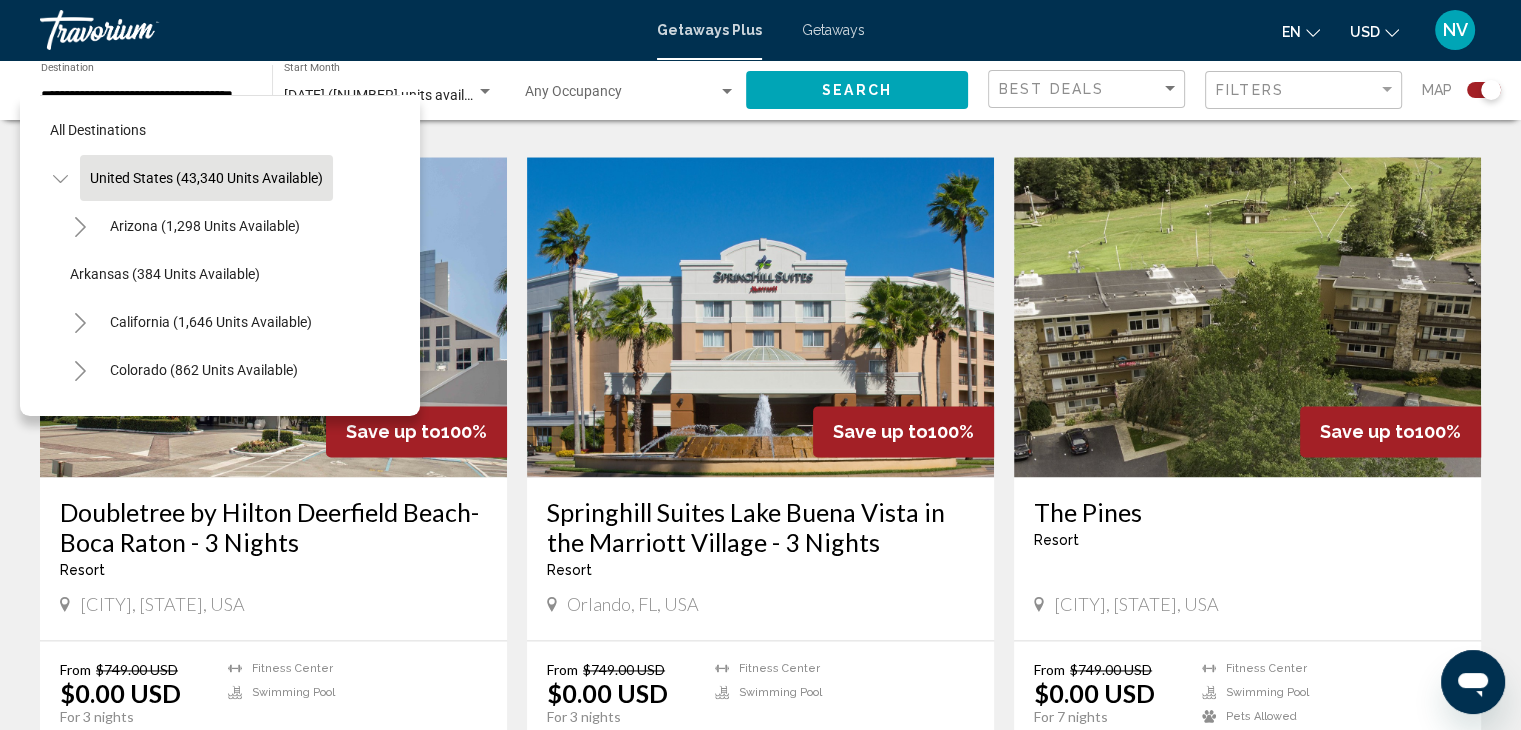 click on "All destinations
United States (43,340 units available)
Arizona (1,298 units available)   Arkansas (384 units available)
California (1,646 units available)
Colorado (862 units available)
Florida (9,575 units available)   Georgia (11 units available)
Hawaii (48 units available)   Idaho (315 units available)   Illinois (17 units available)   Indiana (116 units available)   Iowa (144 units available)   Kentucky (9 units available)   Louisiana (159 units available)
Maine (491 units available)   Maryland (208 units available)
Massachusetts (864 units available)   Michigan (99 units available)   Minnesota (384 units available)   Mississippi (2 units available)
Missouri (2,489 units available)   Montana (184 units available)
Nevada (3,401 units available)" at bounding box center (220, 251) 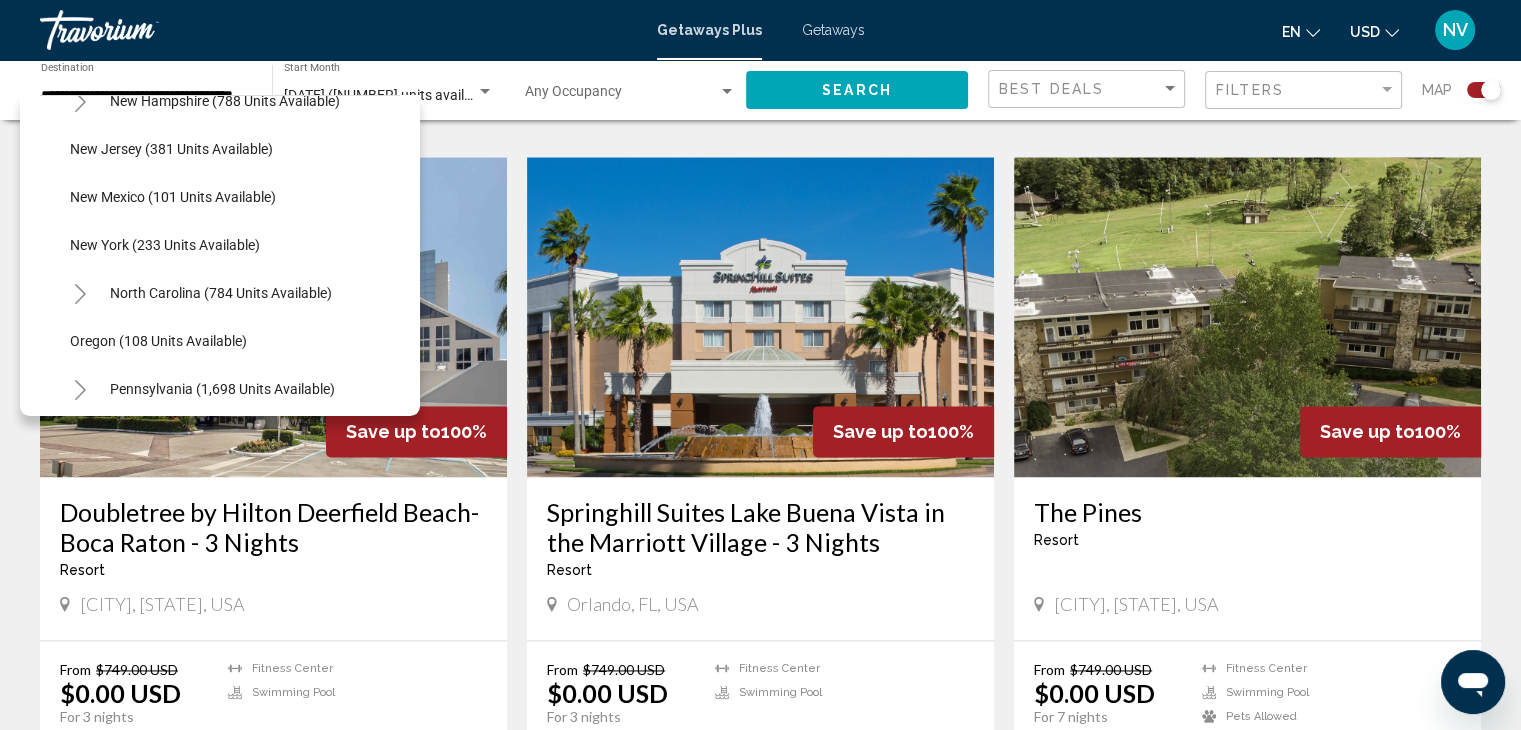 scroll, scrollTop: 1200, scrollLeft: 0, axis: vertical 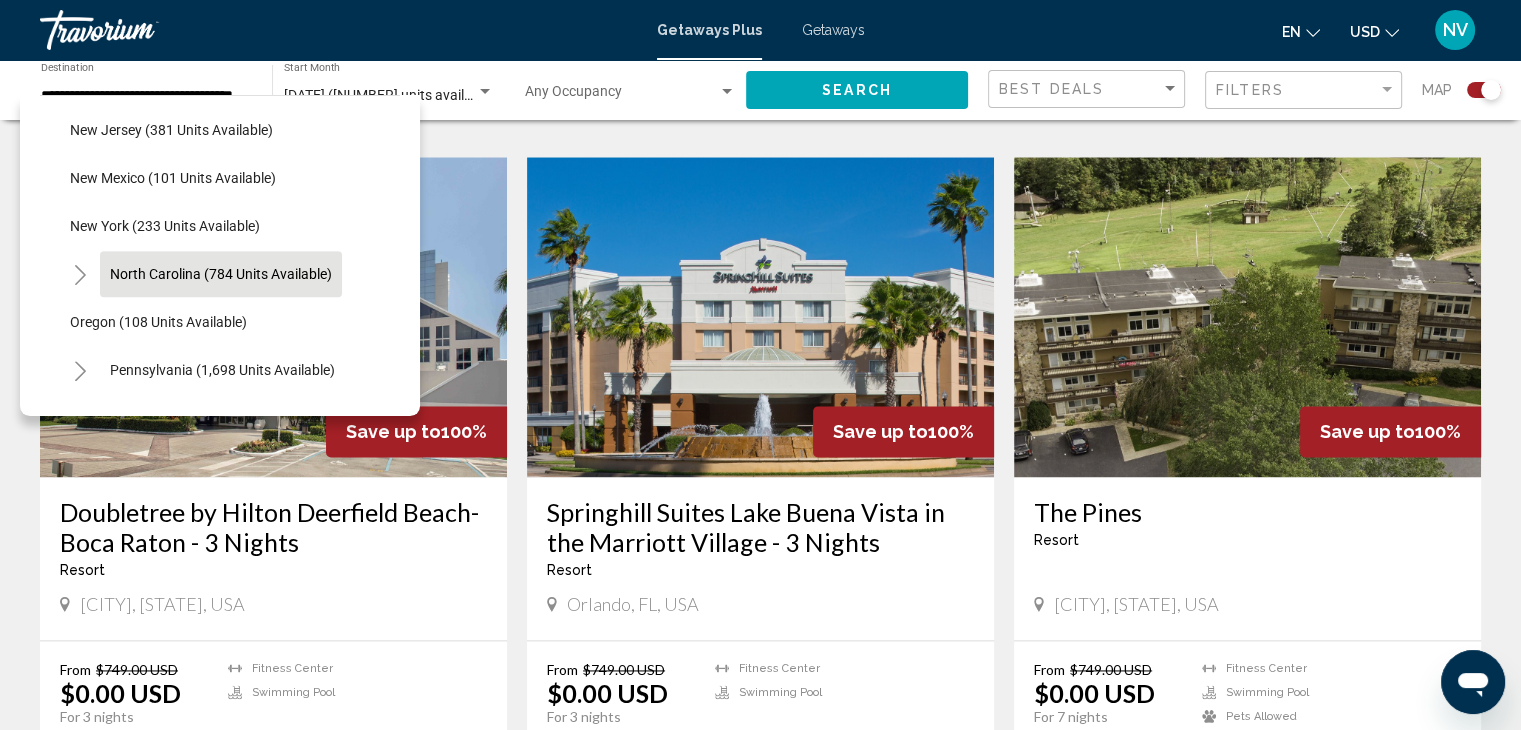 click on "North Carolina (784 units available)" 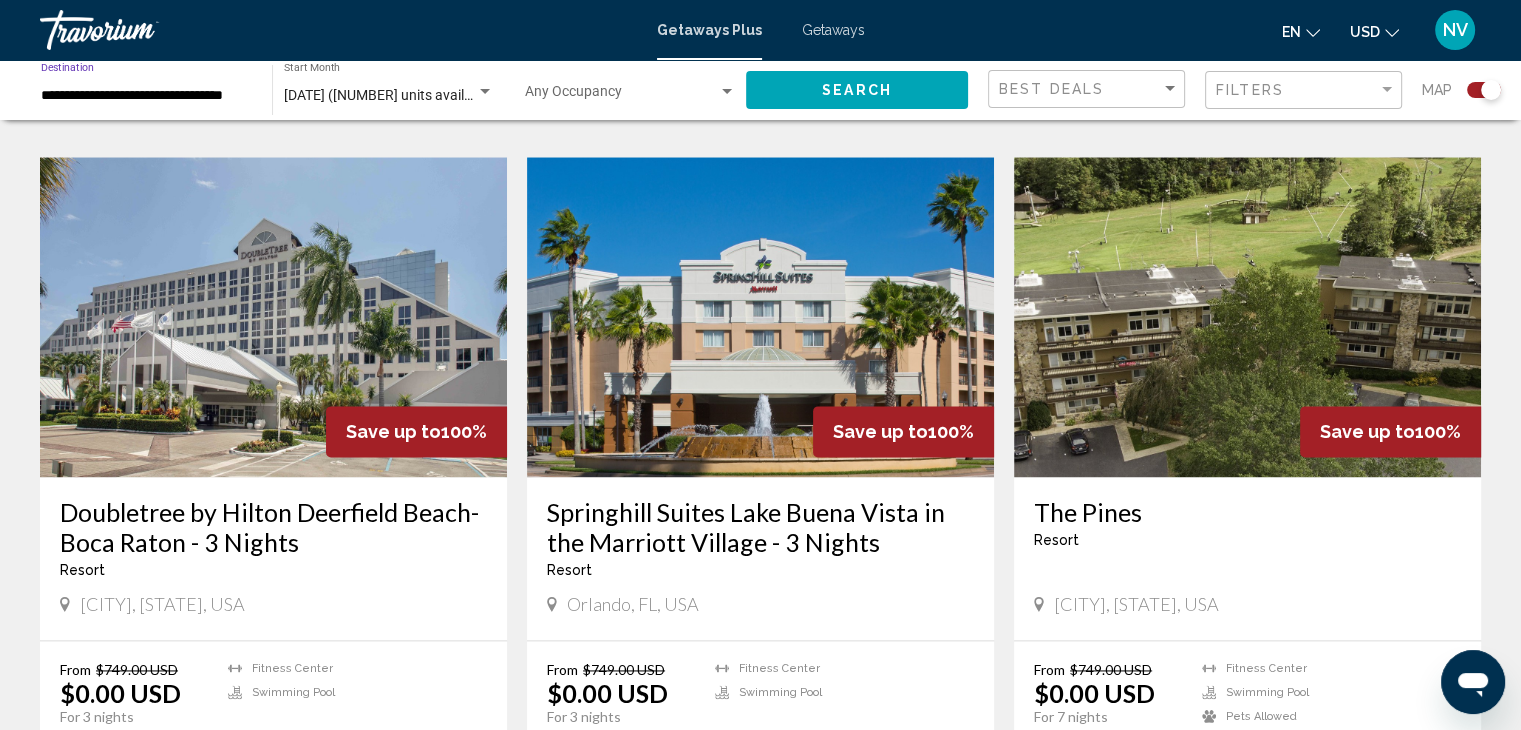 click on "Search" 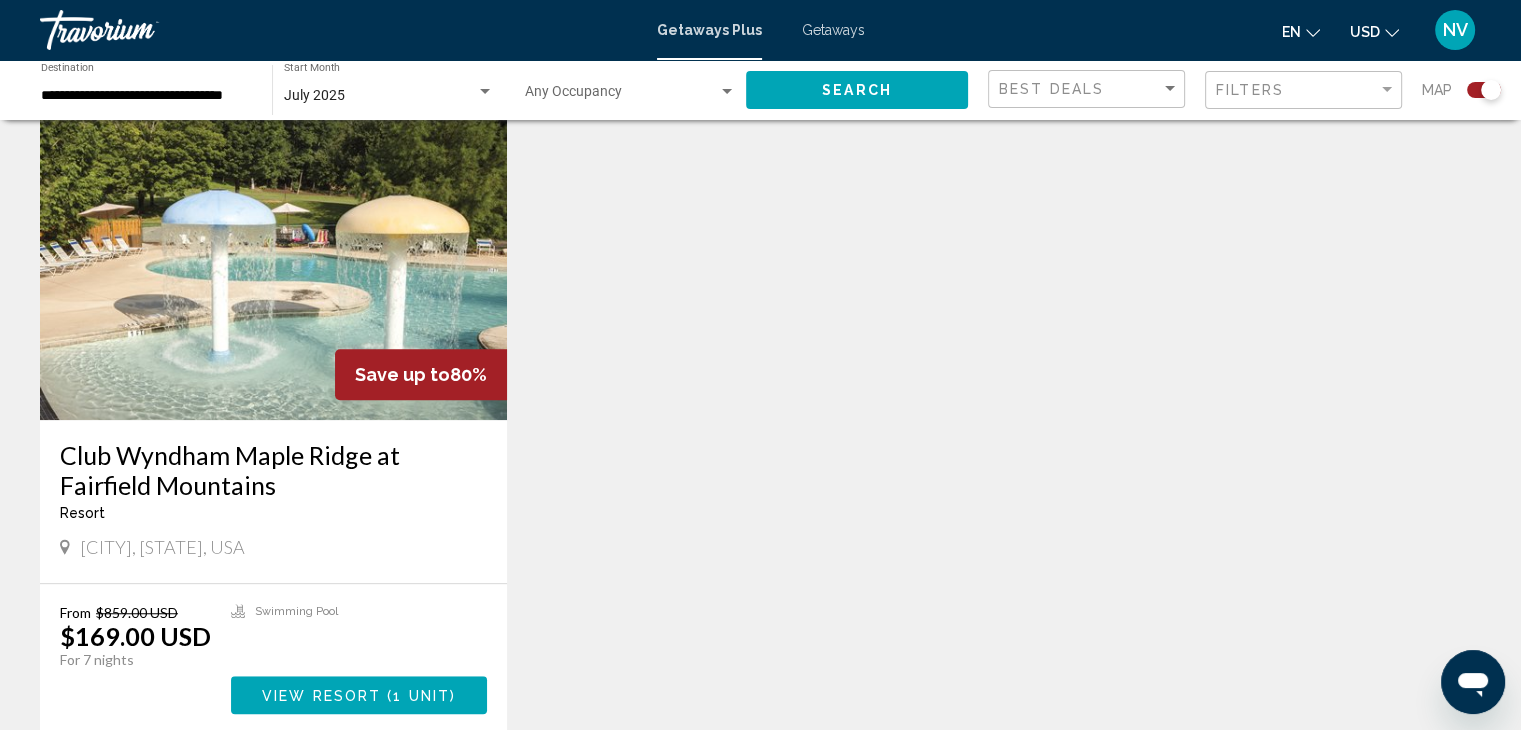 scroll, scrollTop: 1453, scrollLeft: 0, axis: vertical 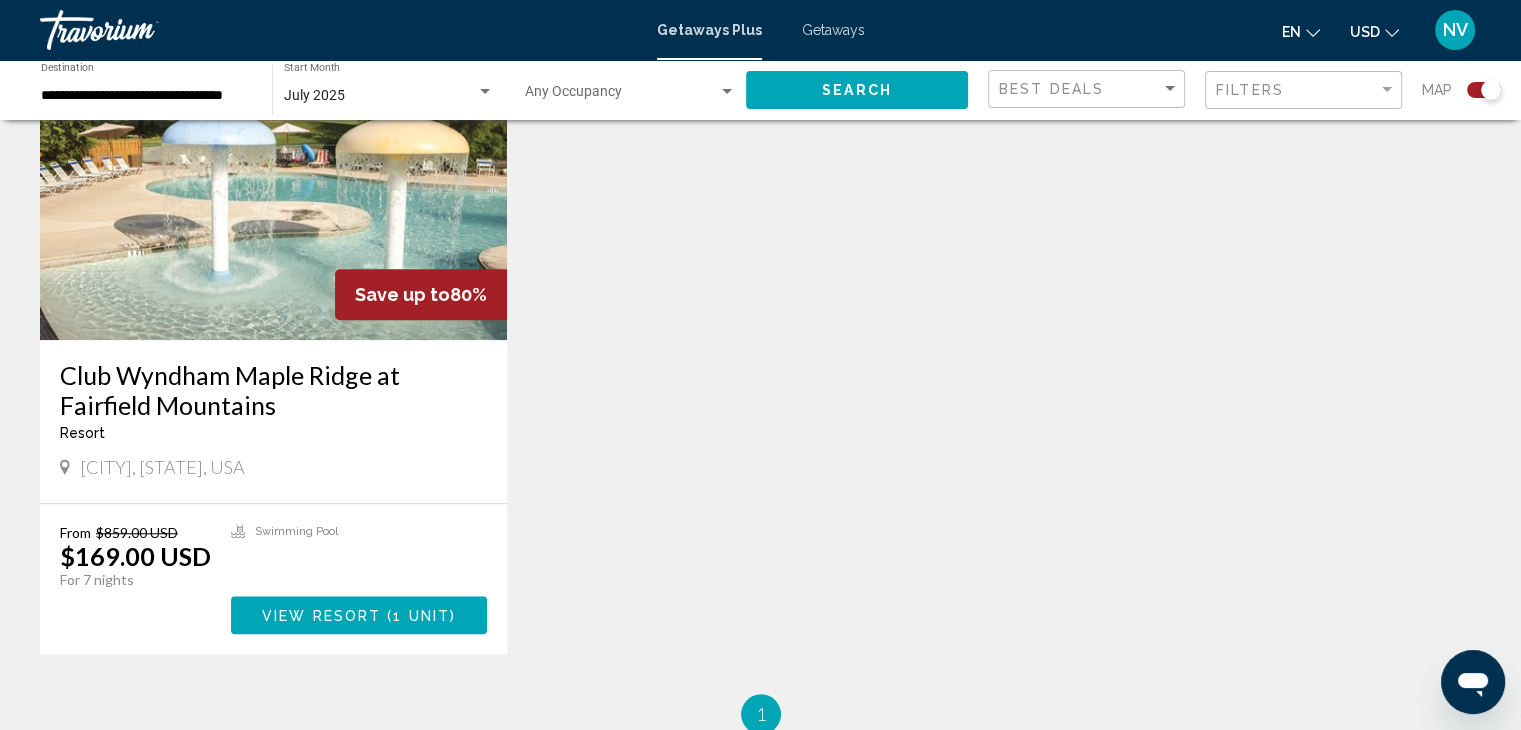 click on "Club Wyndham Maple Ridge at Fairfield Mountains" at bounding box center (273, 390) 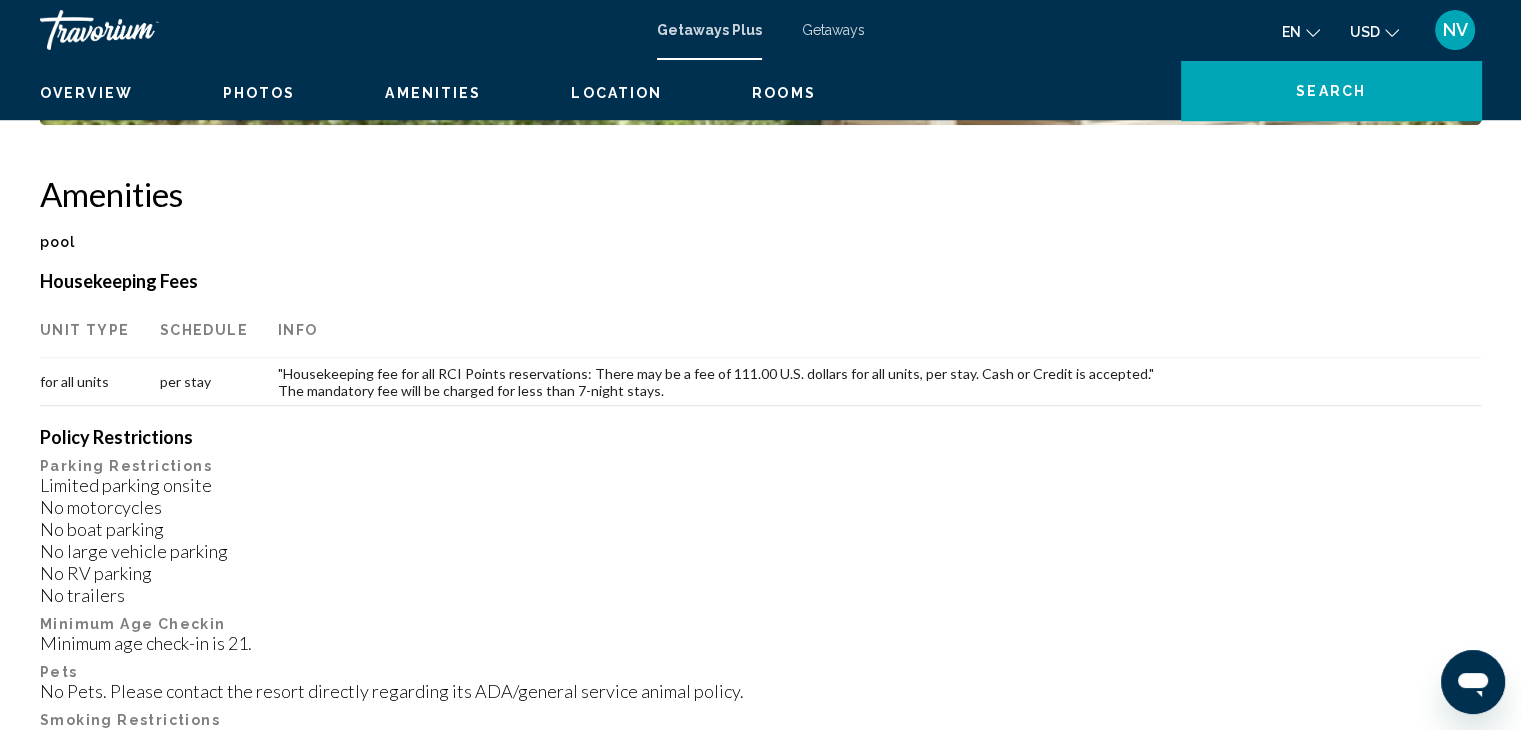 scroll, scrollTop: 0, scrollLeft: 0, axis: both 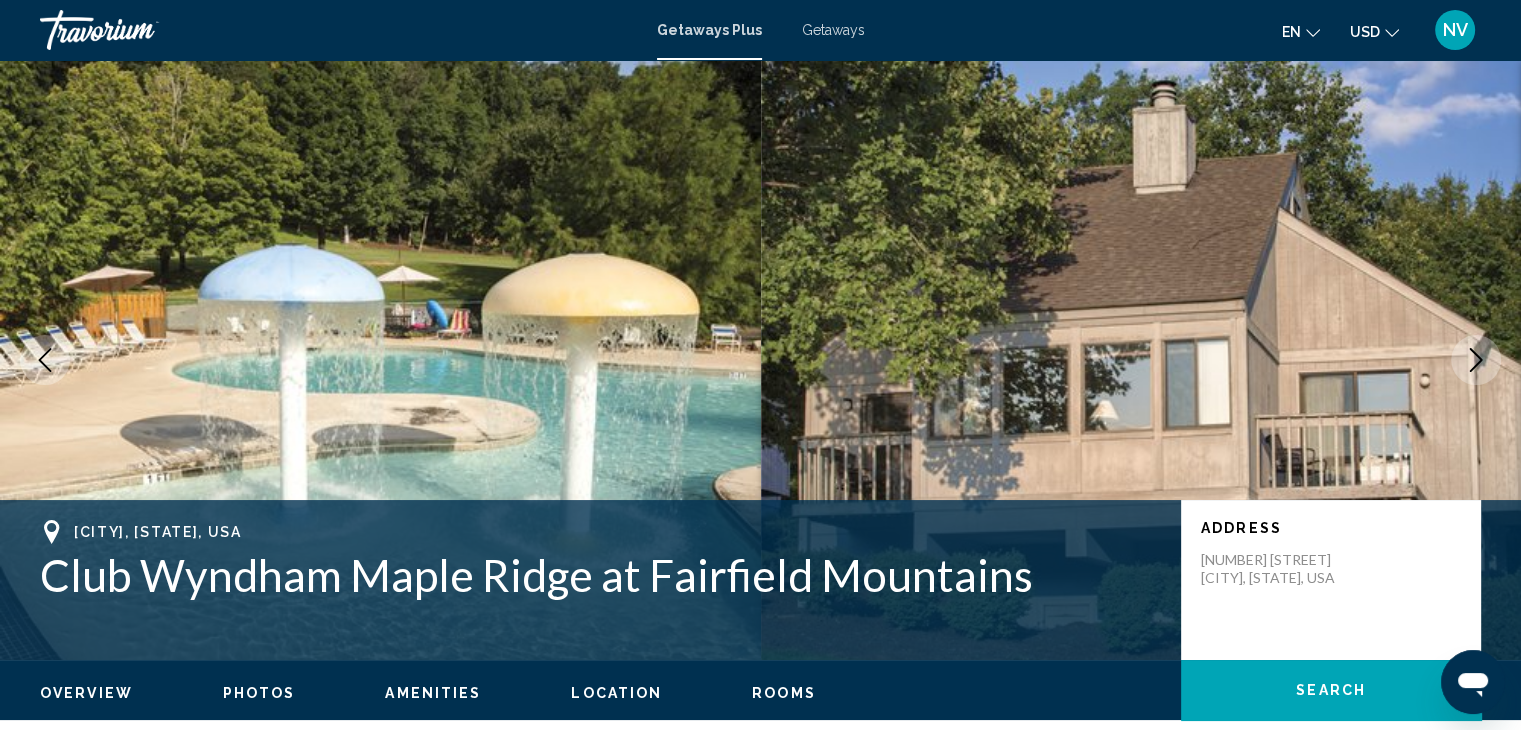 click 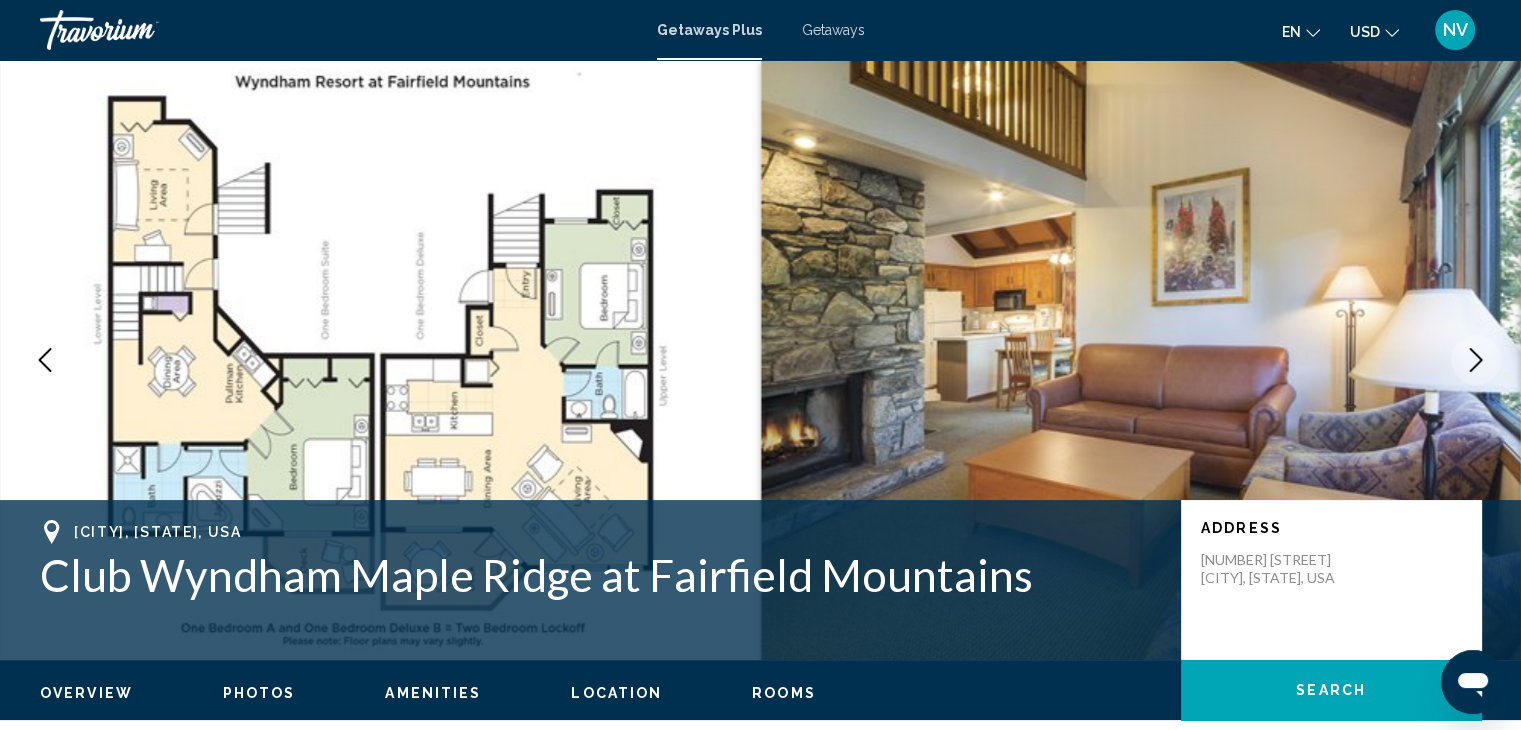 click 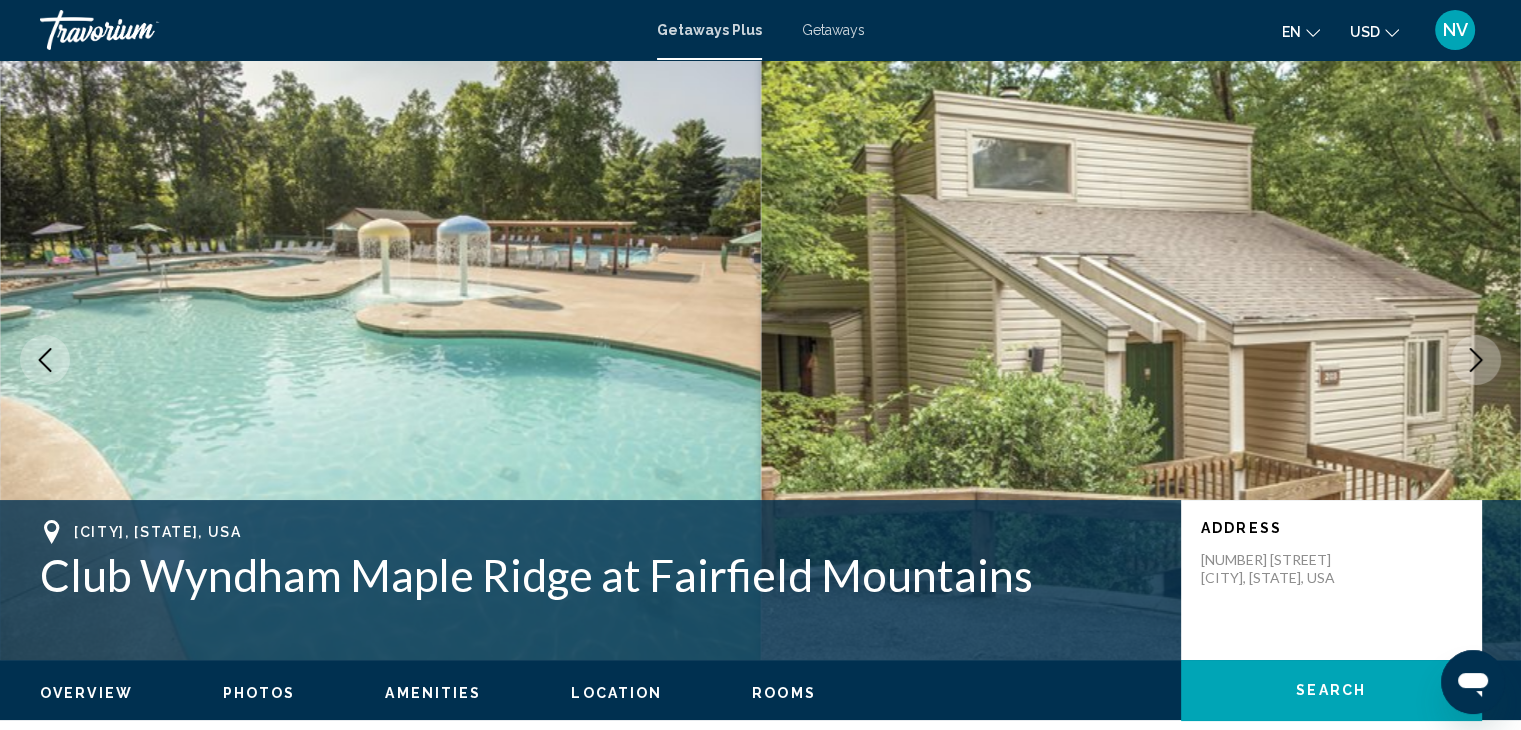 click 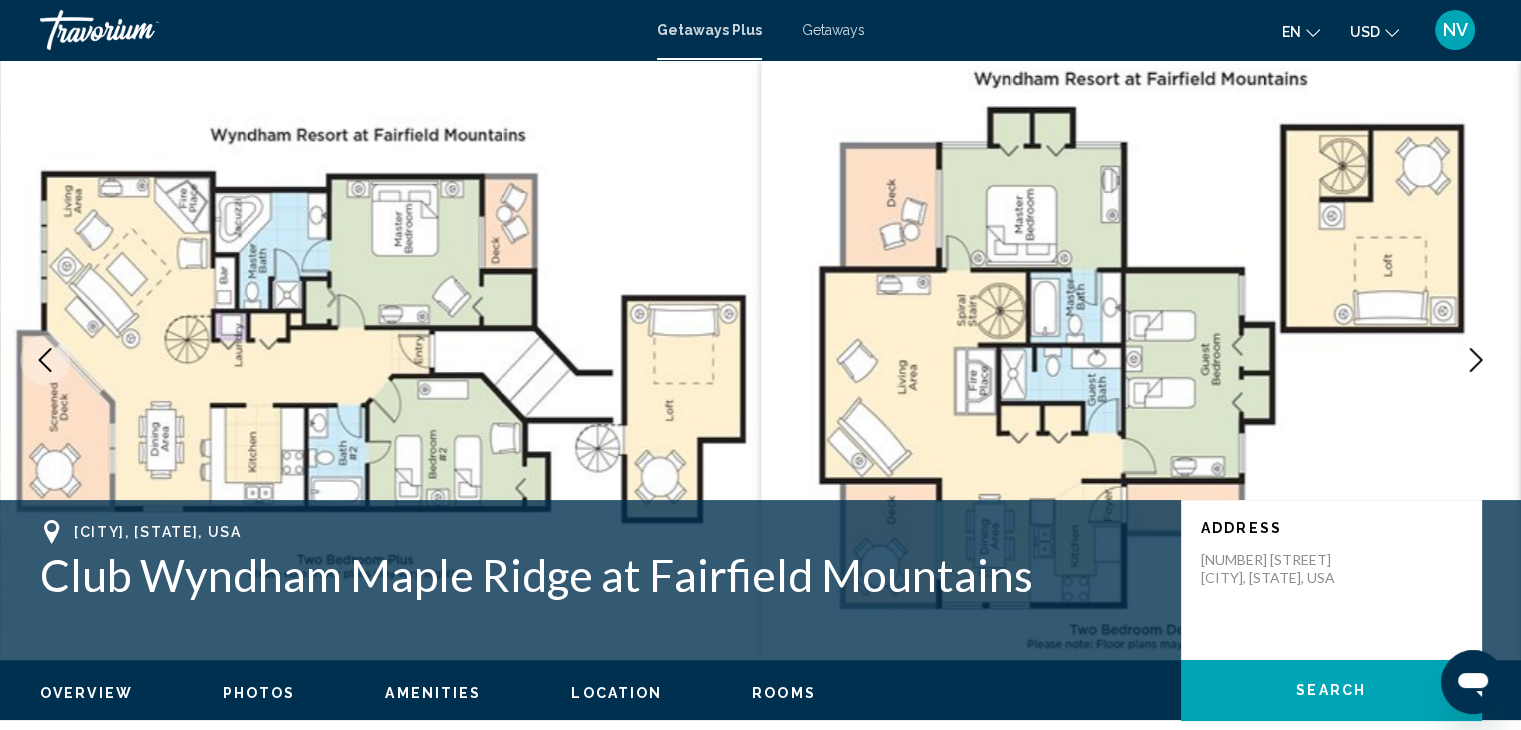 click 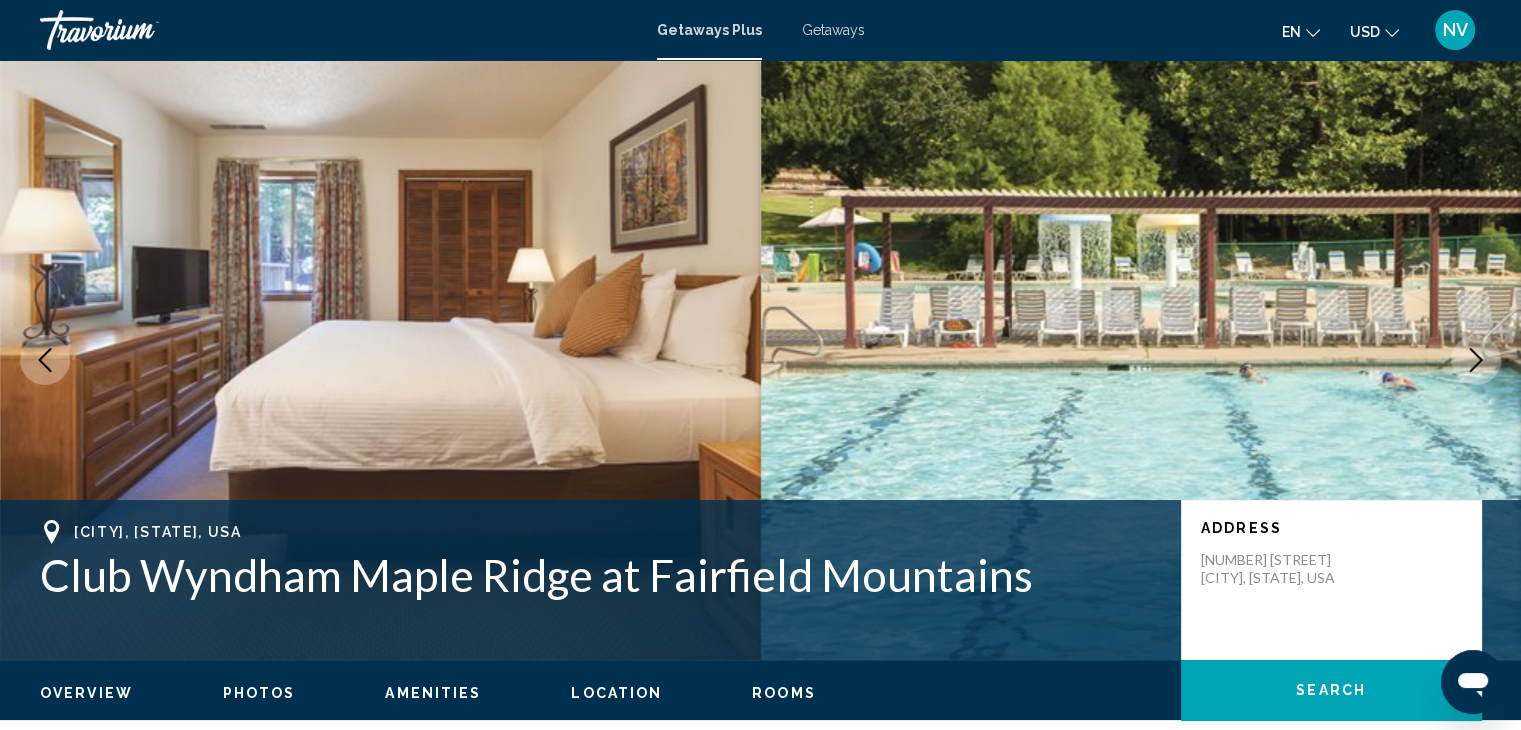 click 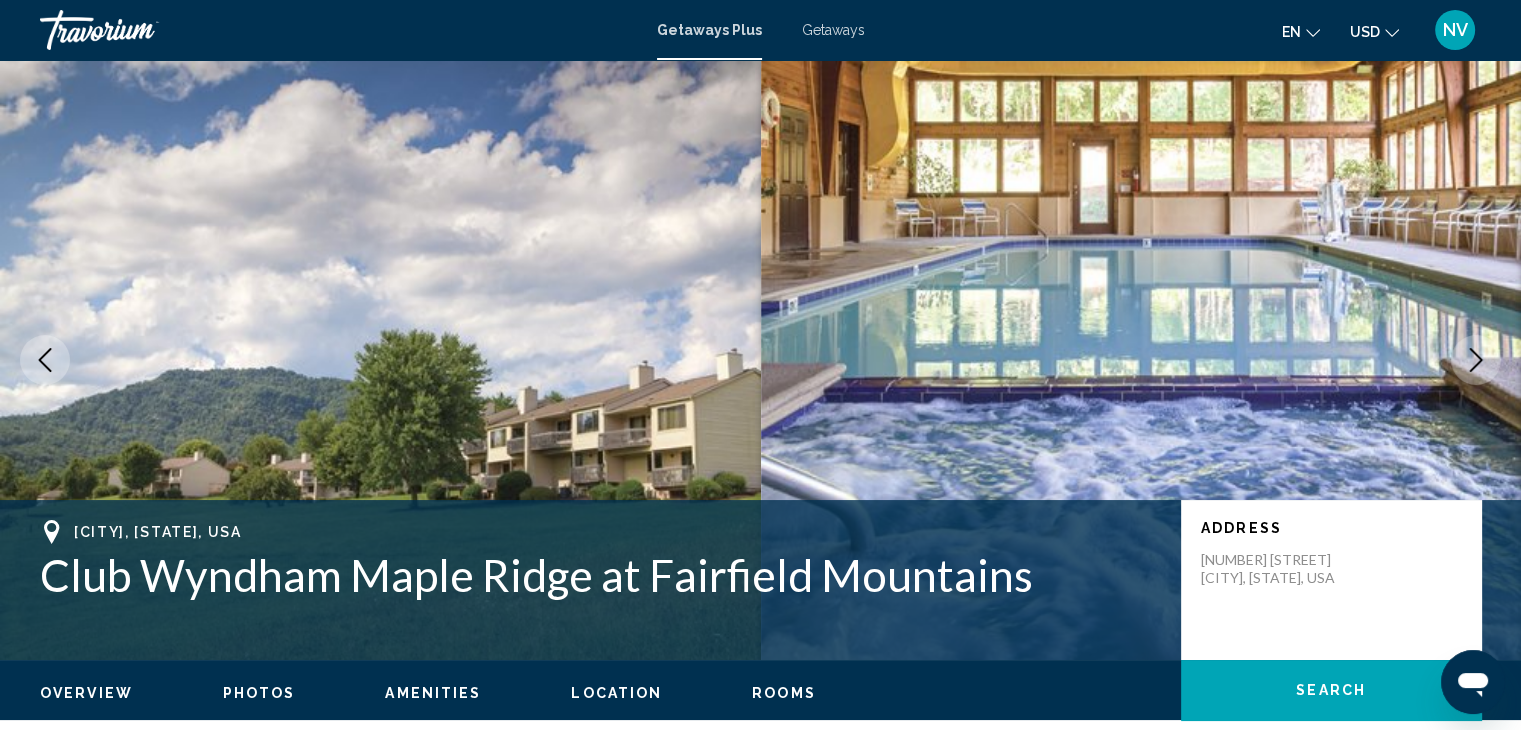 click 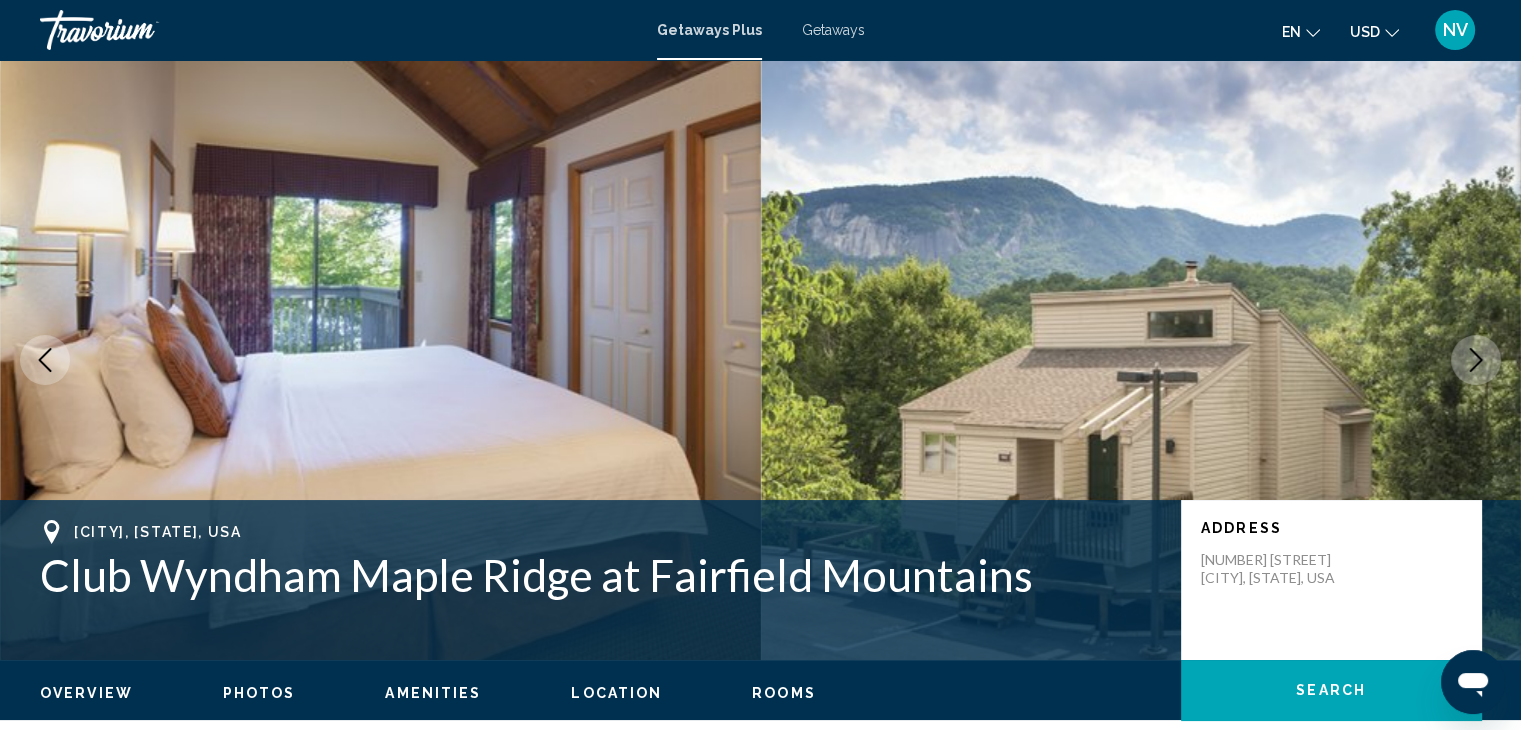 click 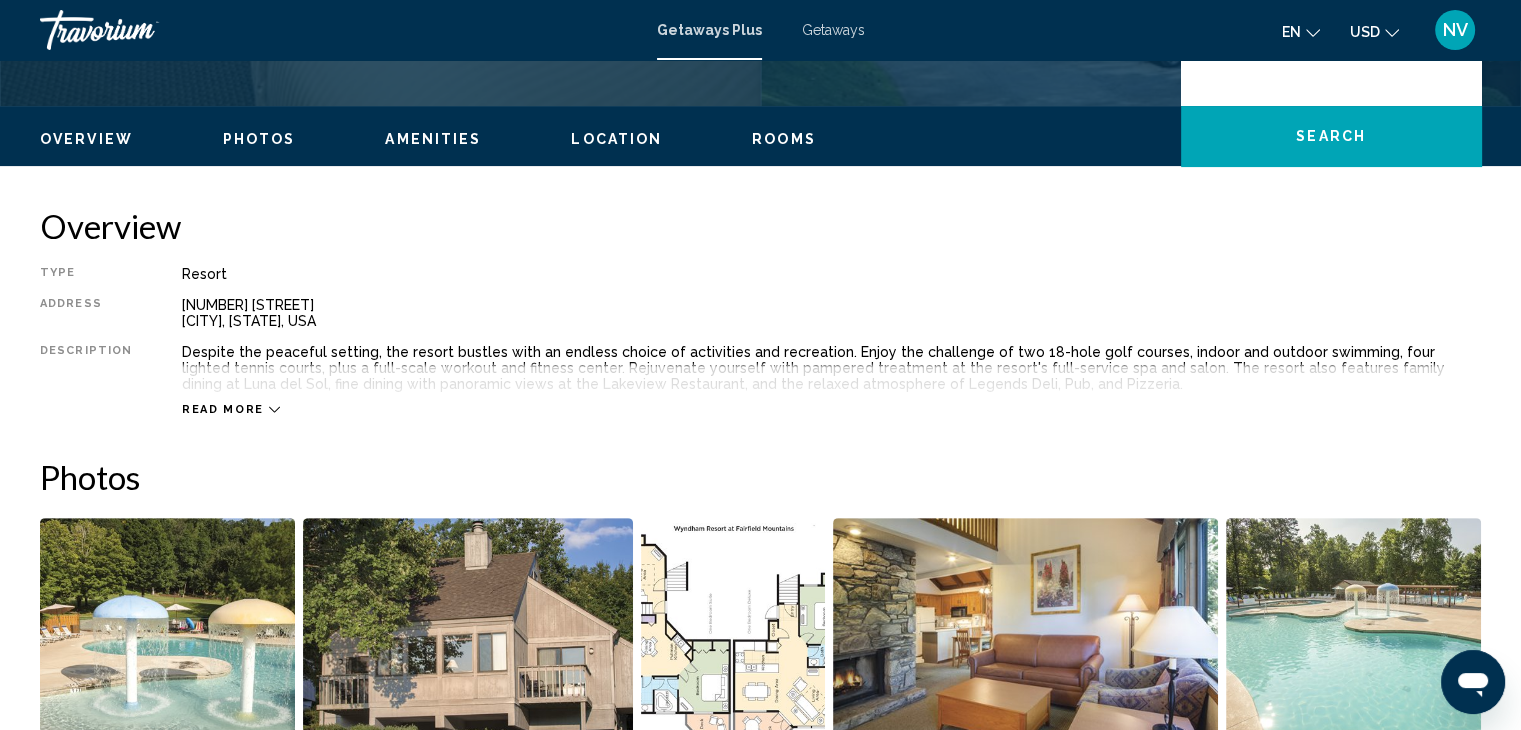 scroll, scrollTop: 532, scrollLeft: 0, axis: vertical 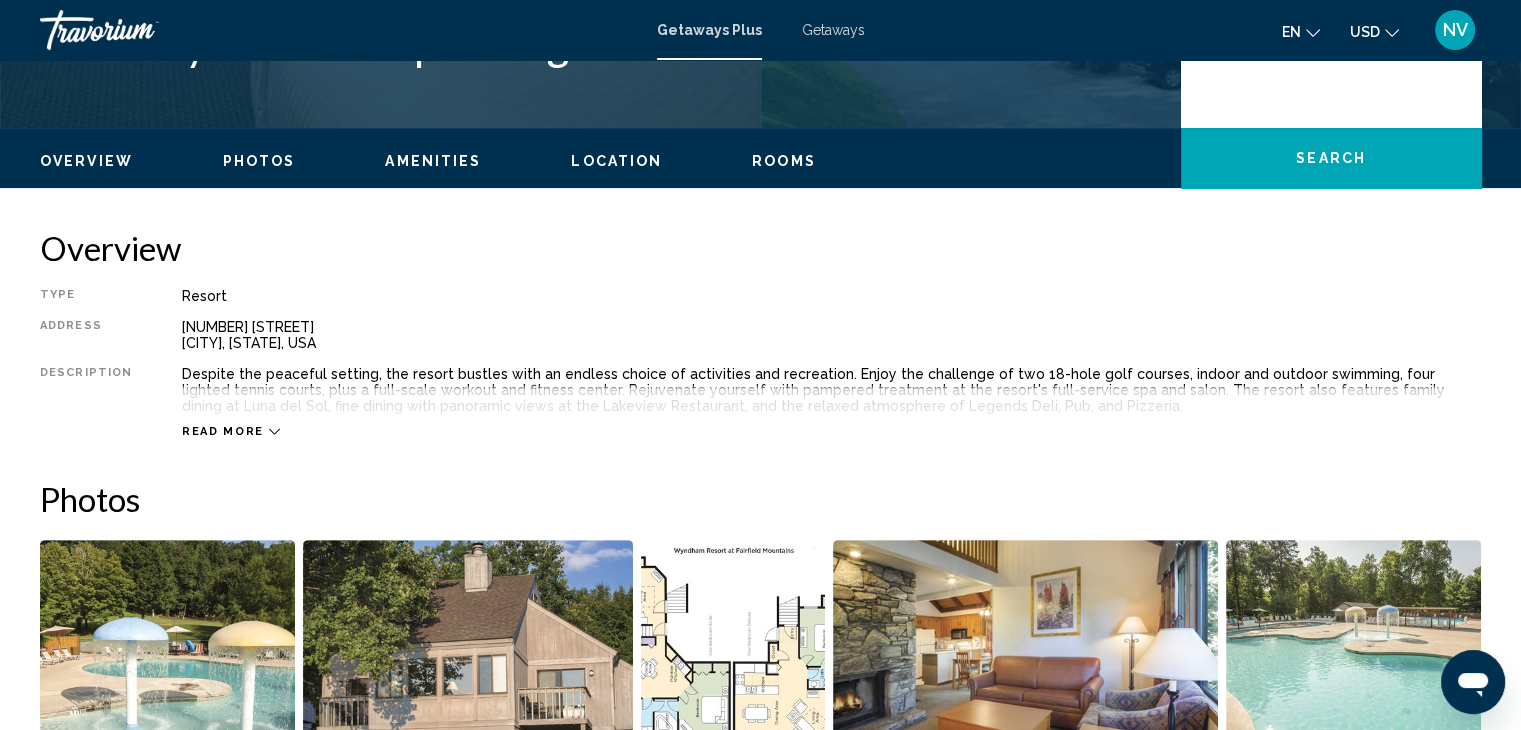 click on "Rooms" at bounding box center (784, 161) 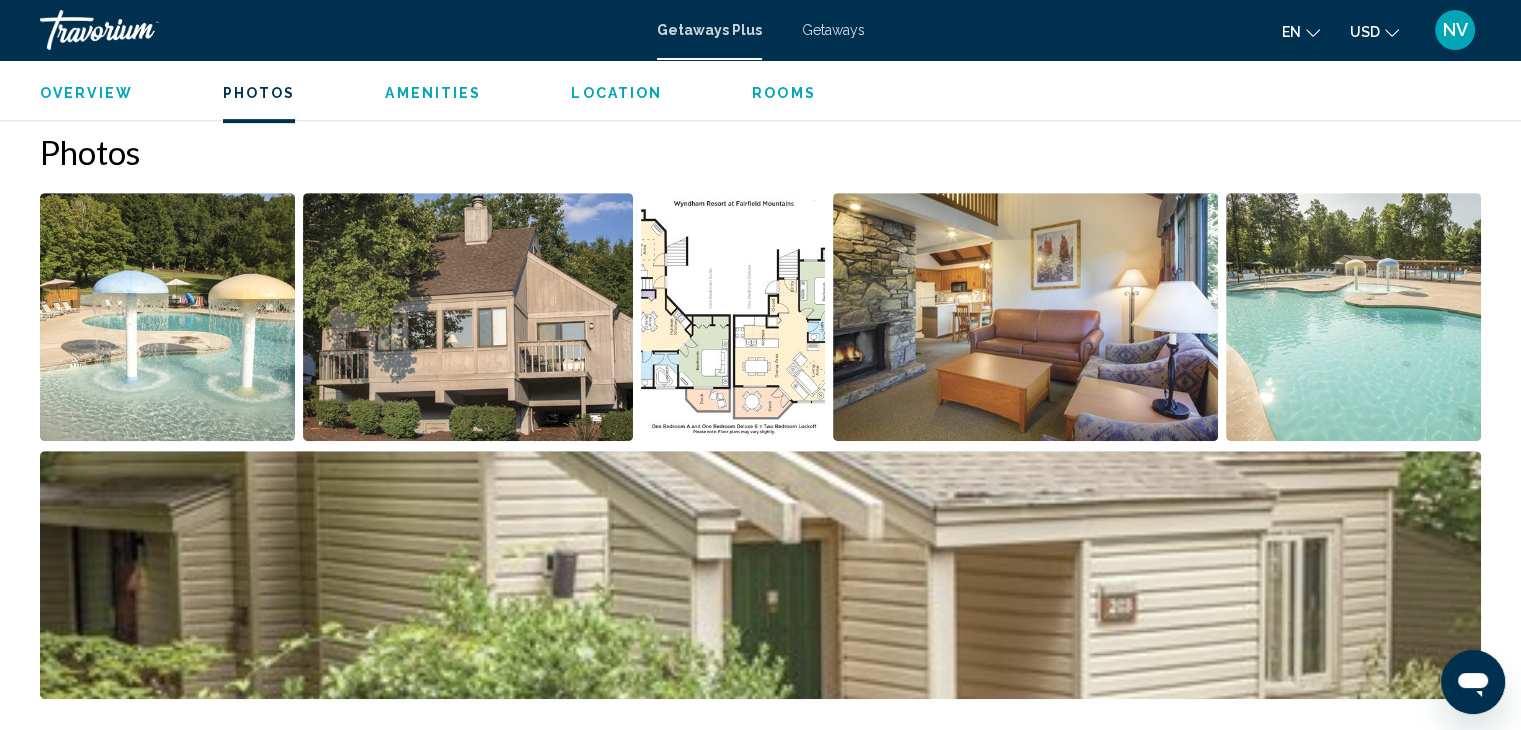 scroll, scrollTop: 857, scrollLeft: 0, axis: vertical 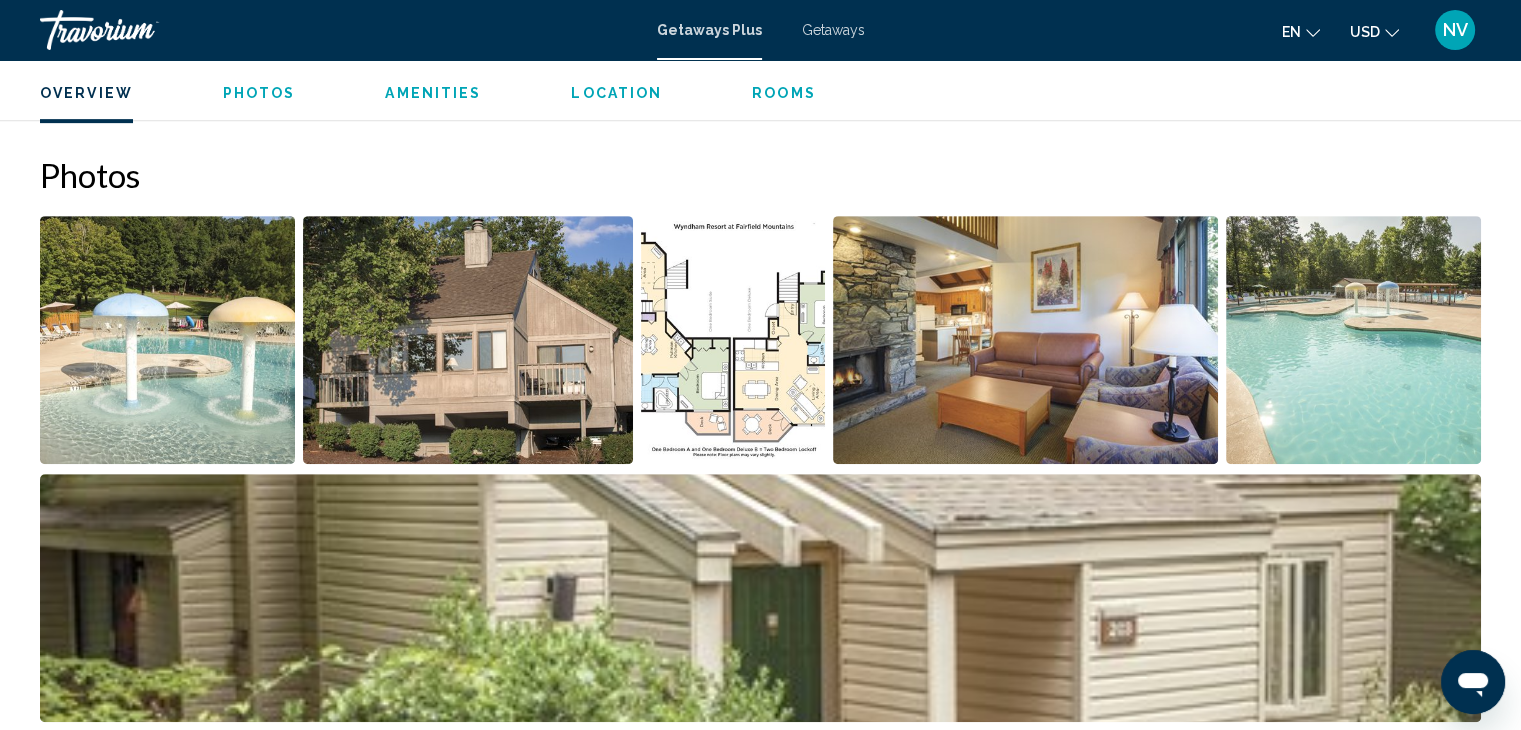 click at bounding box center [1025, 340] 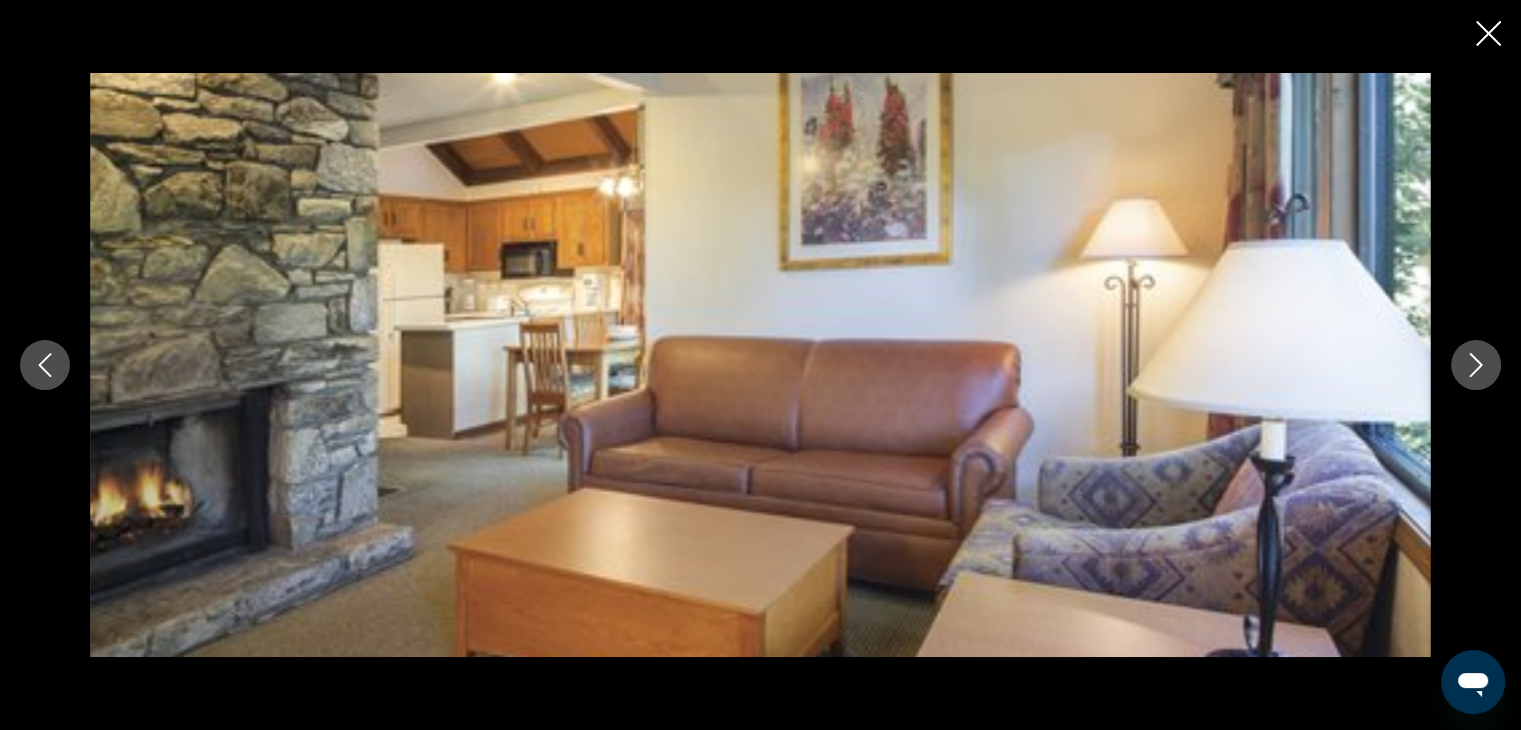 click 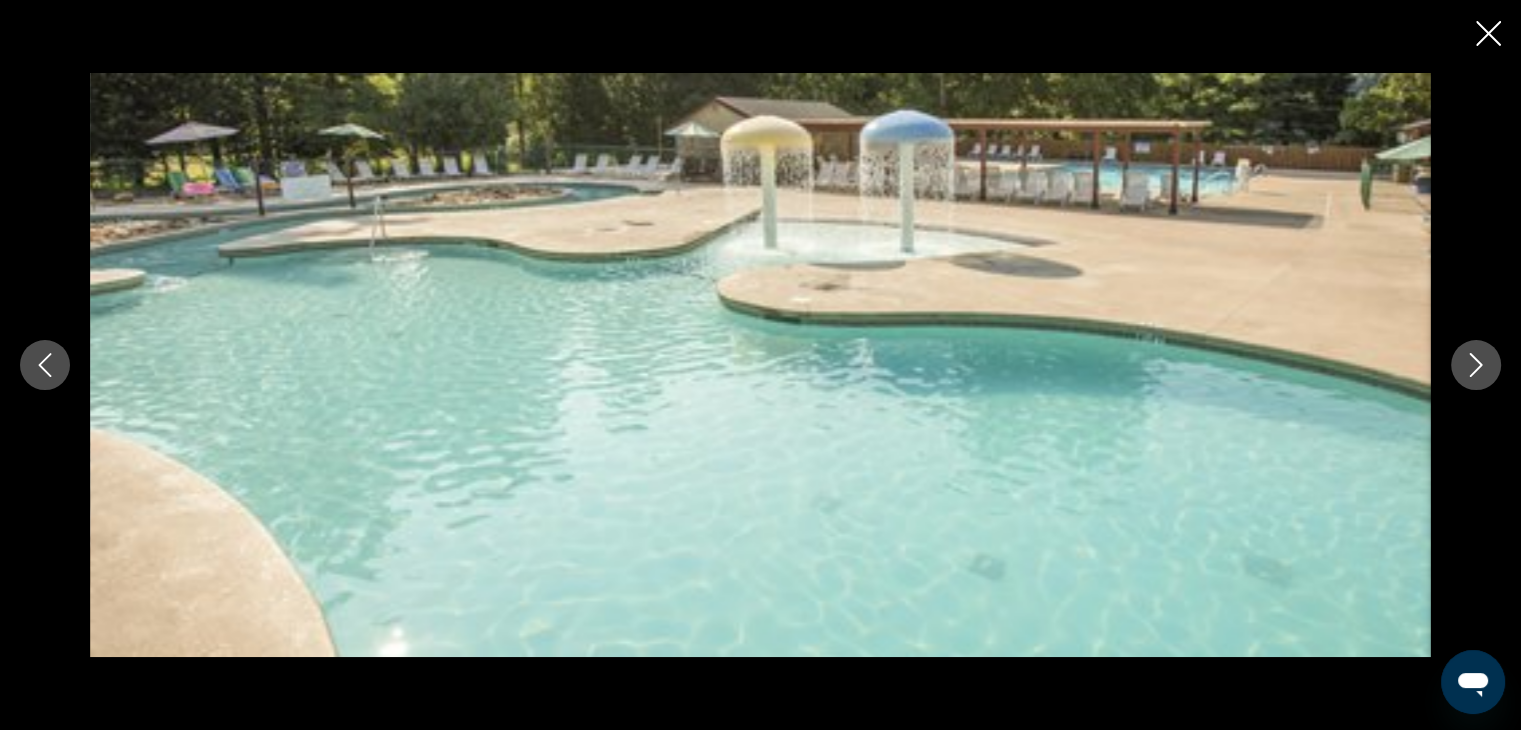 click 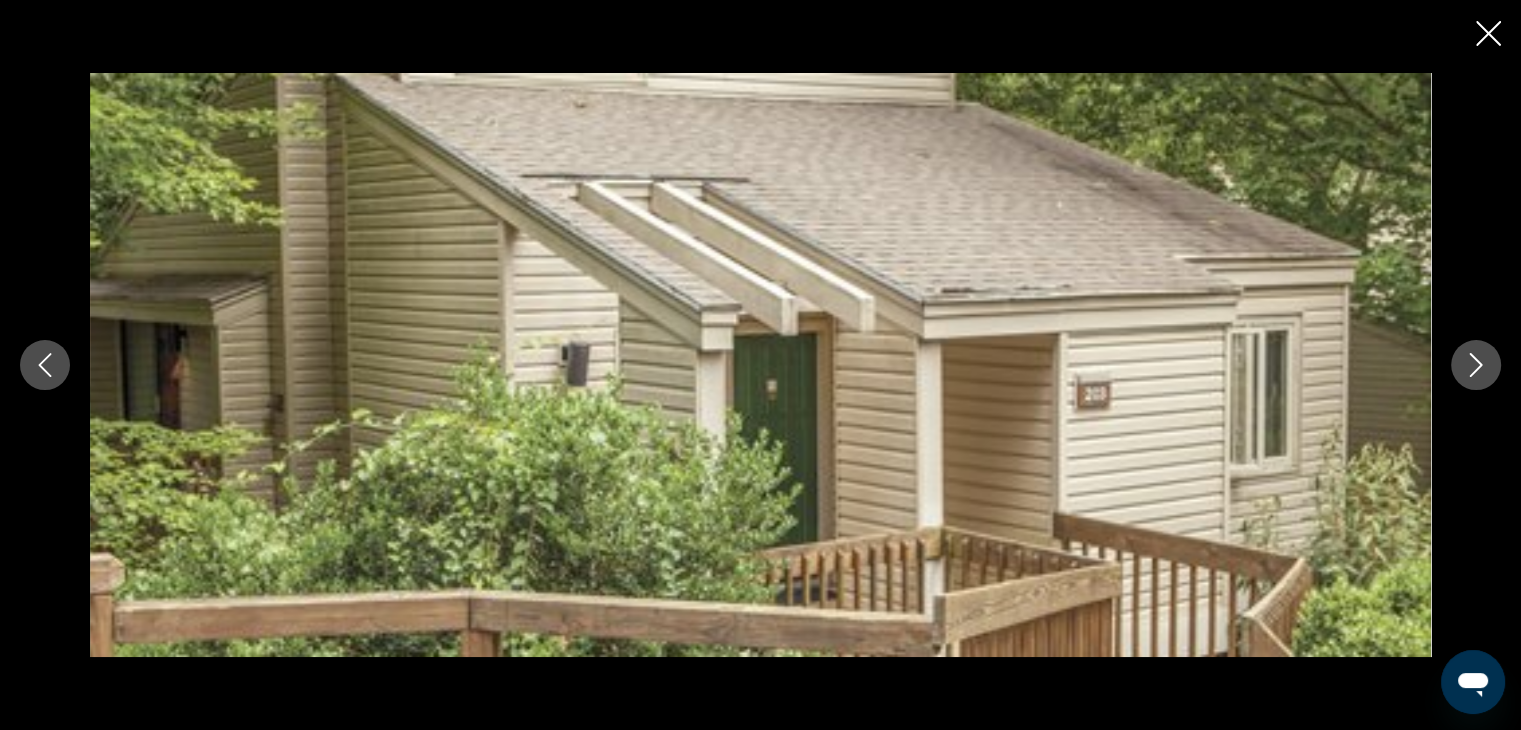 click 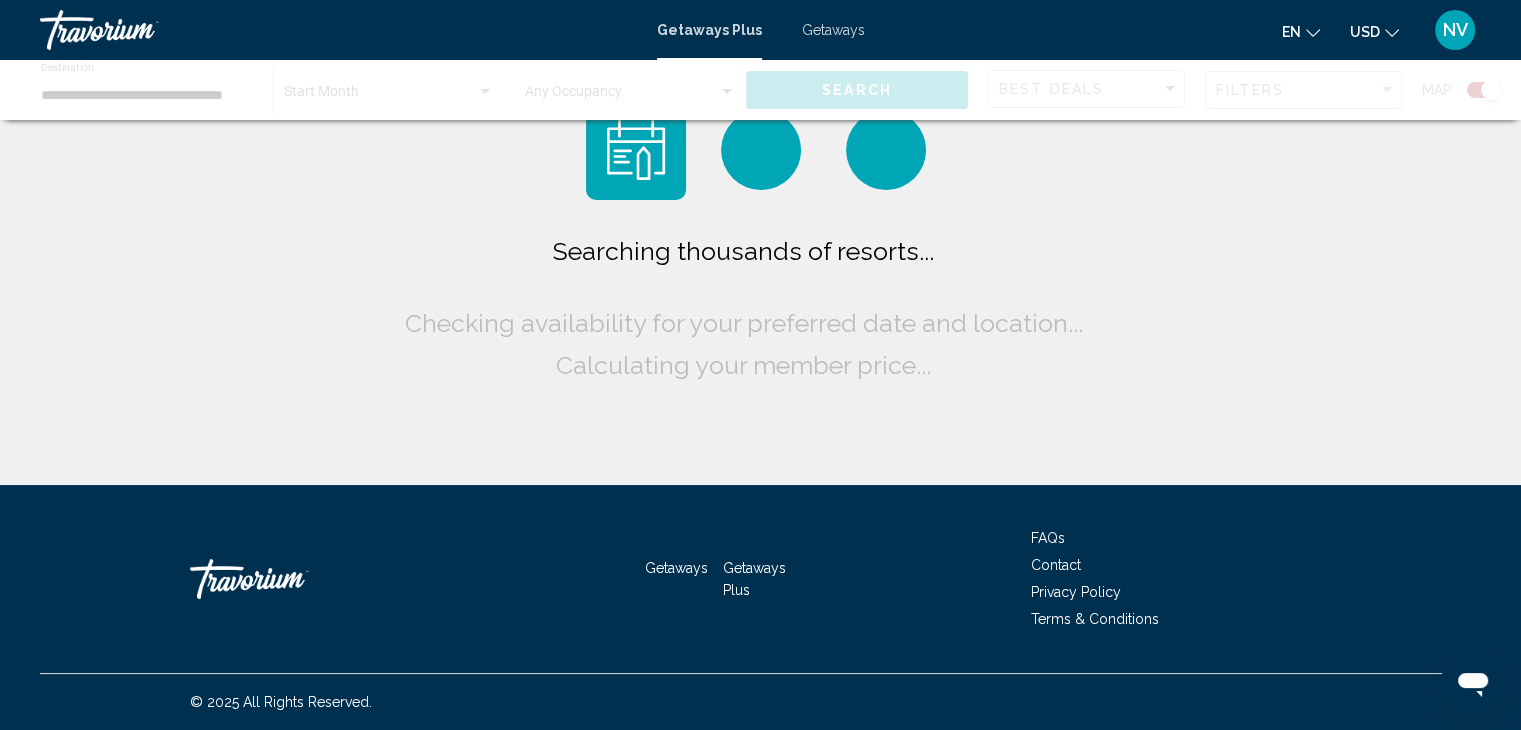 scroll, scrollTop: 0, scrollLeft: 0, axis: both 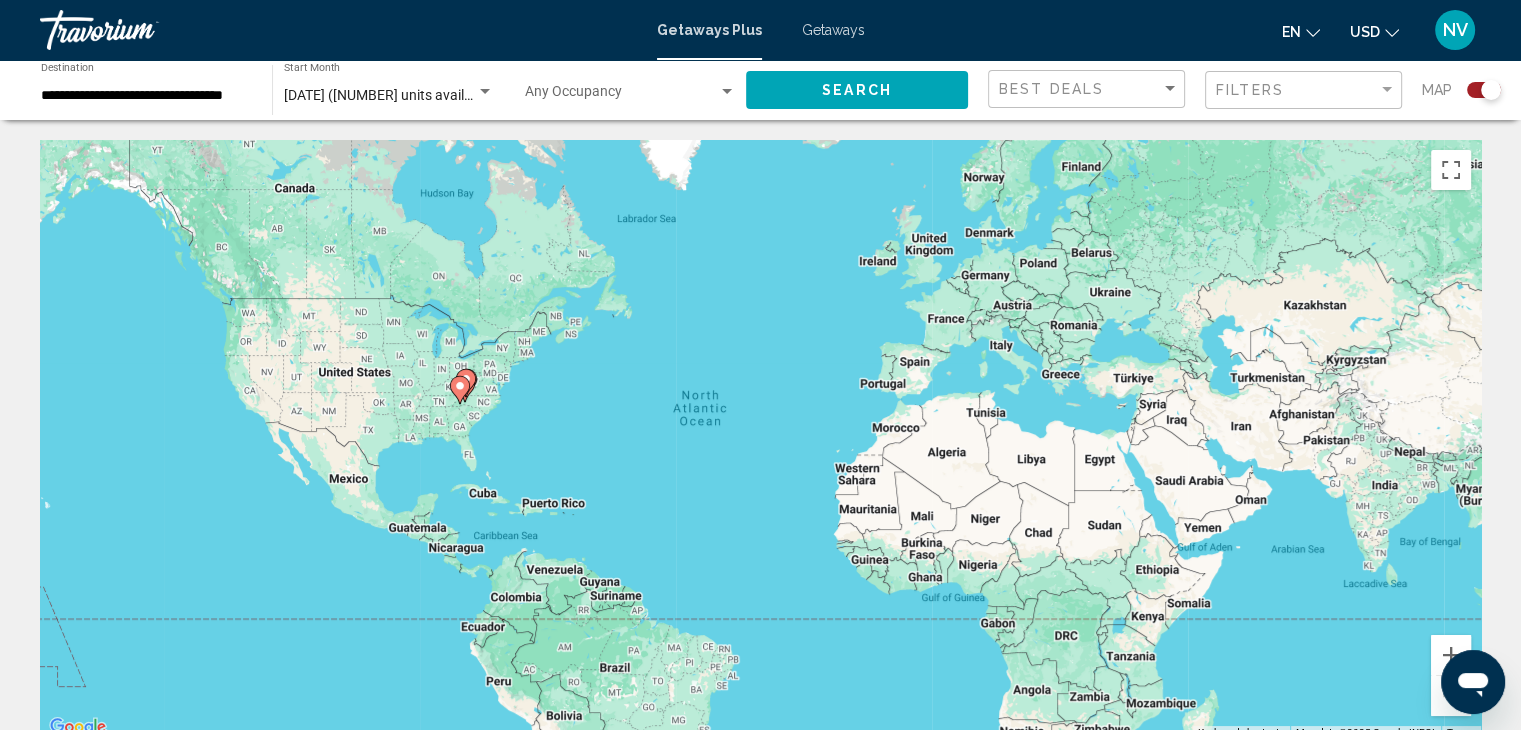 click on "Getaways Plus" at bounding box center (709, 30) 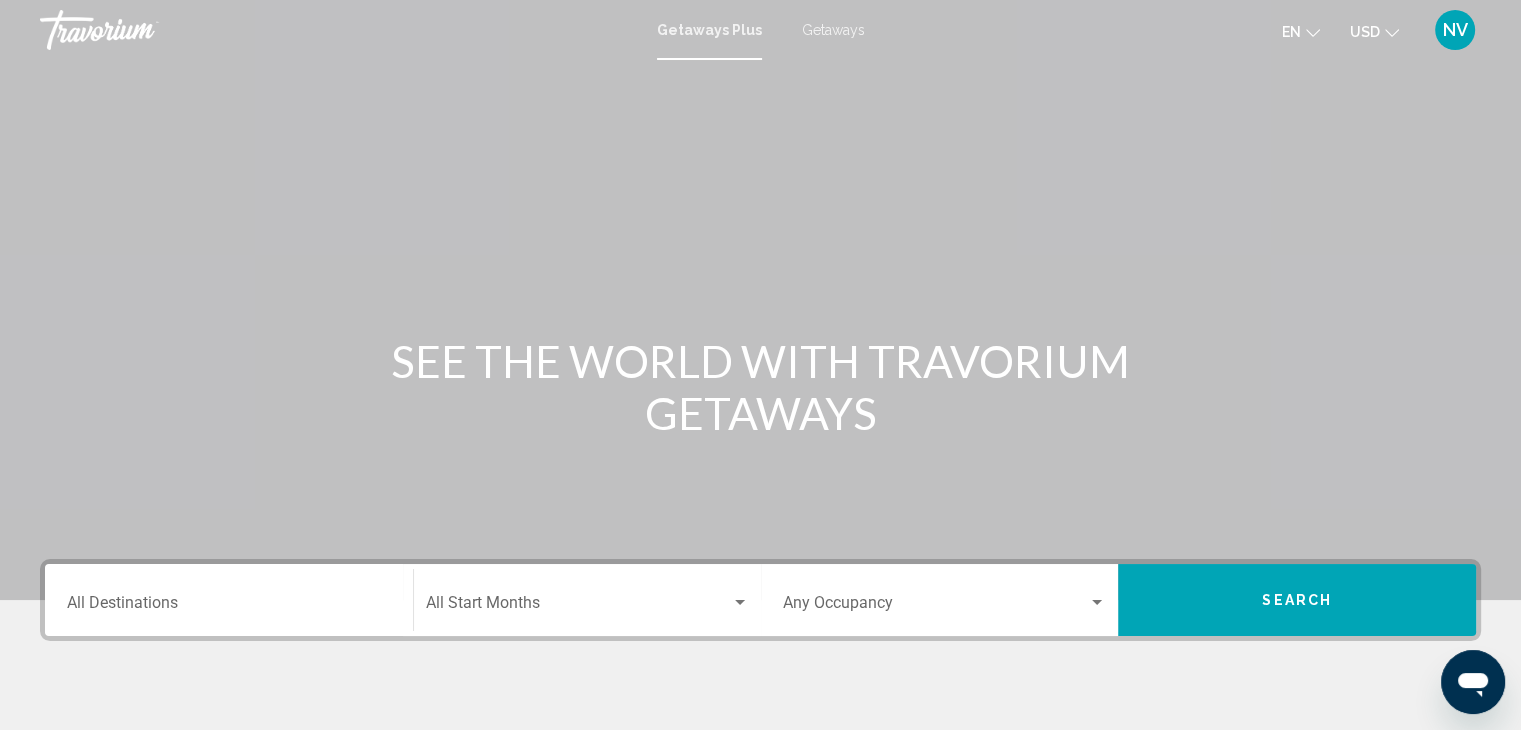 click on "Destination All Destinations" at bounding box center [229, 607] 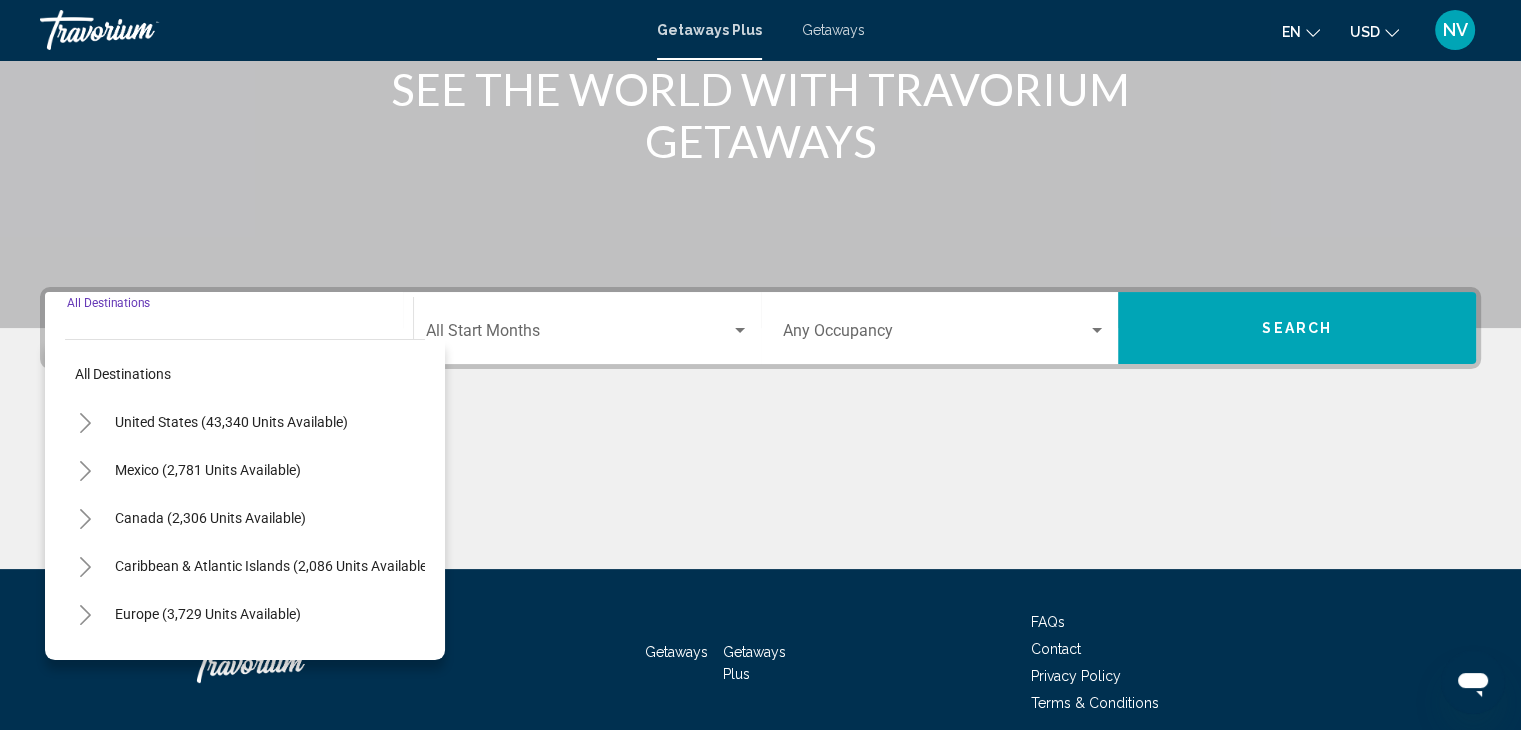 scroll, scrollTop: 356, scrollLeft: 0, axis: vertical 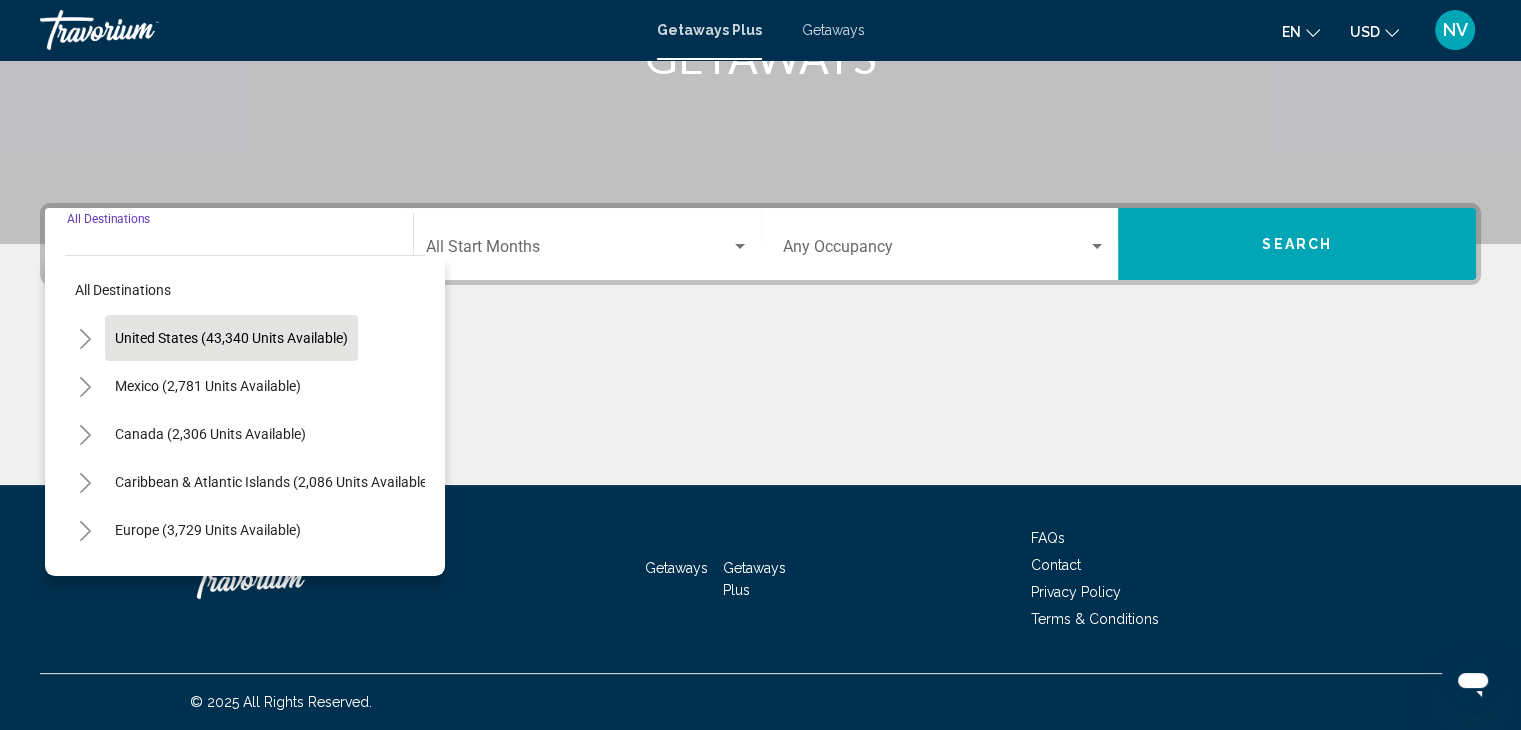 click on "United States (43,340 units available)" at bounding box center (208, 386) 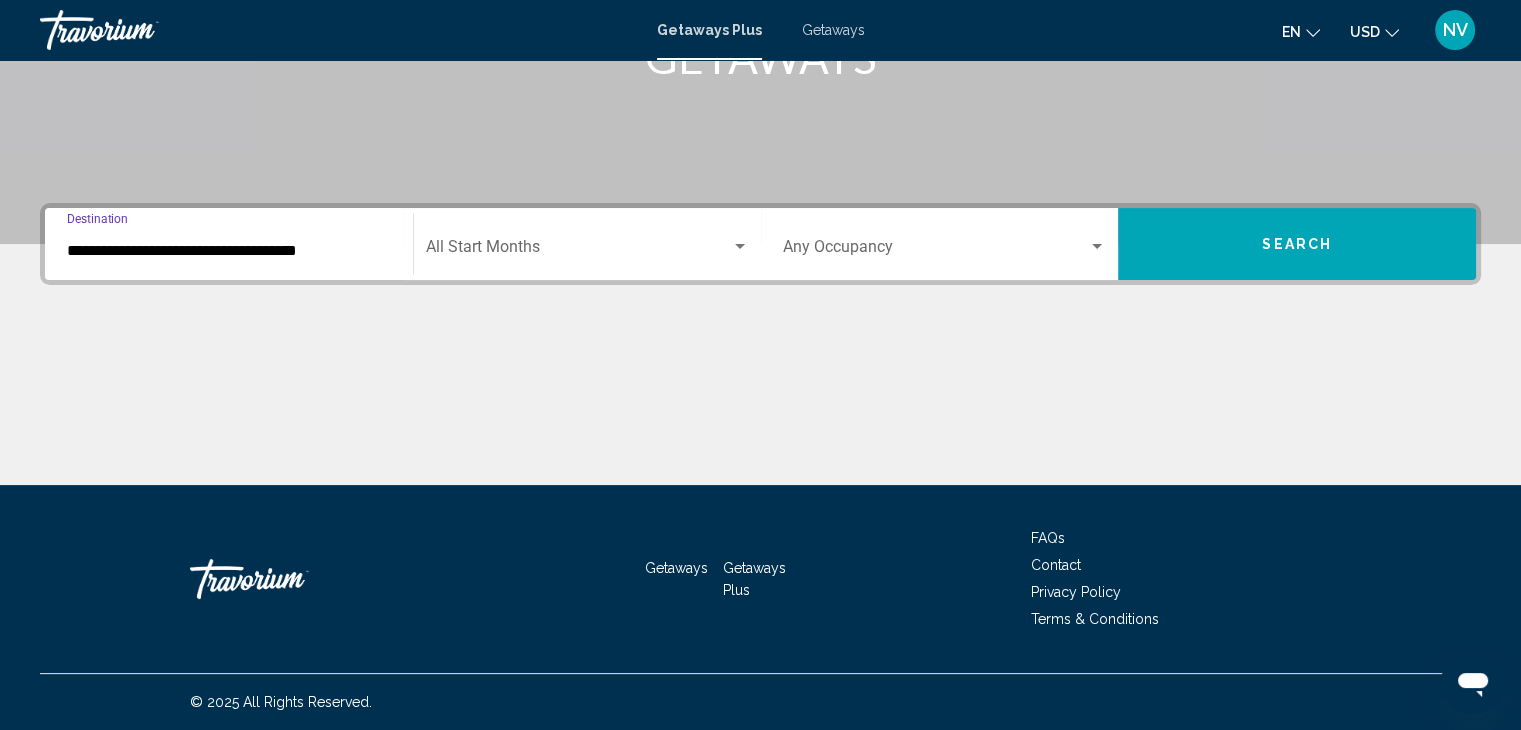click on "**********" at bounding box center [229, 251] 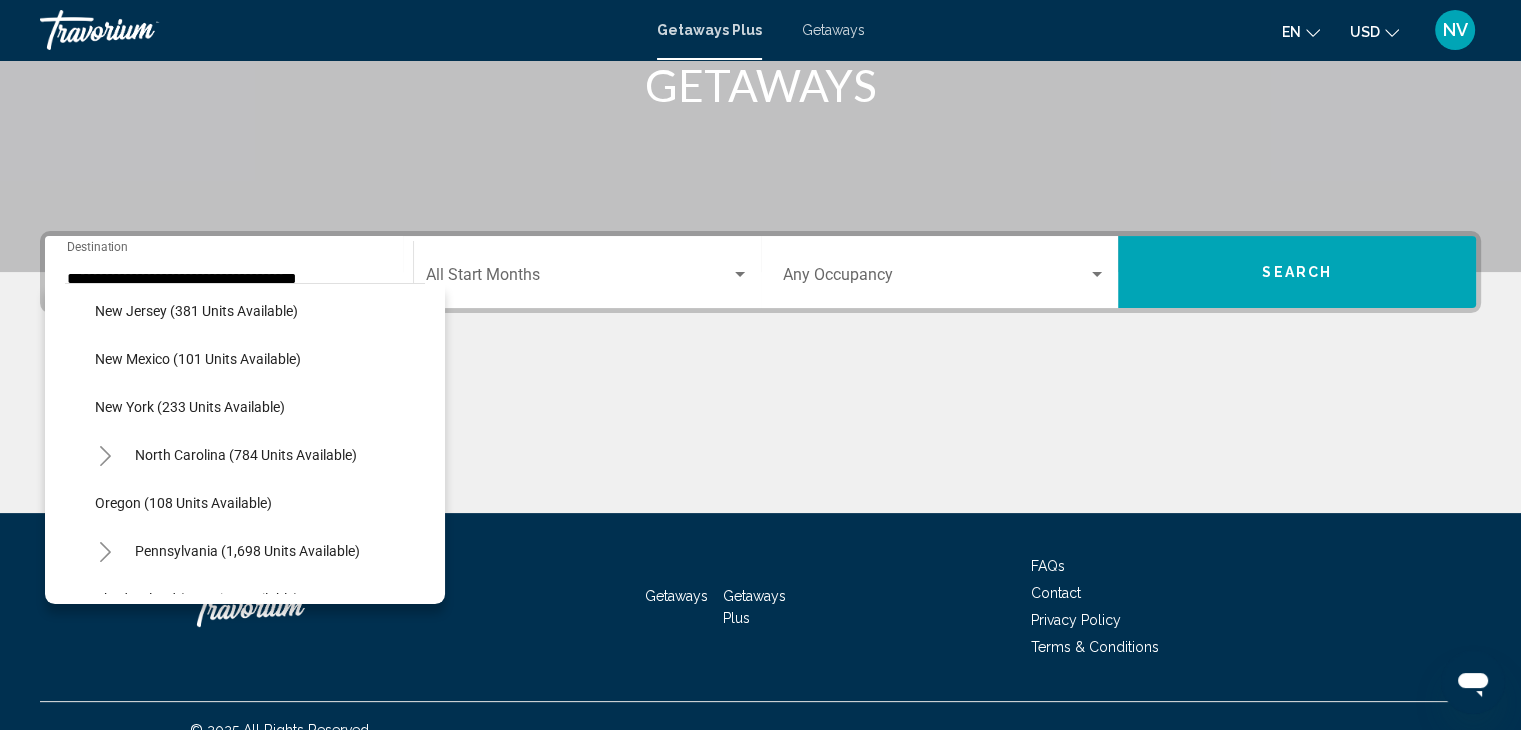 scroll, scrollTop: 1214, scrollLeft: 0, axis: vertical 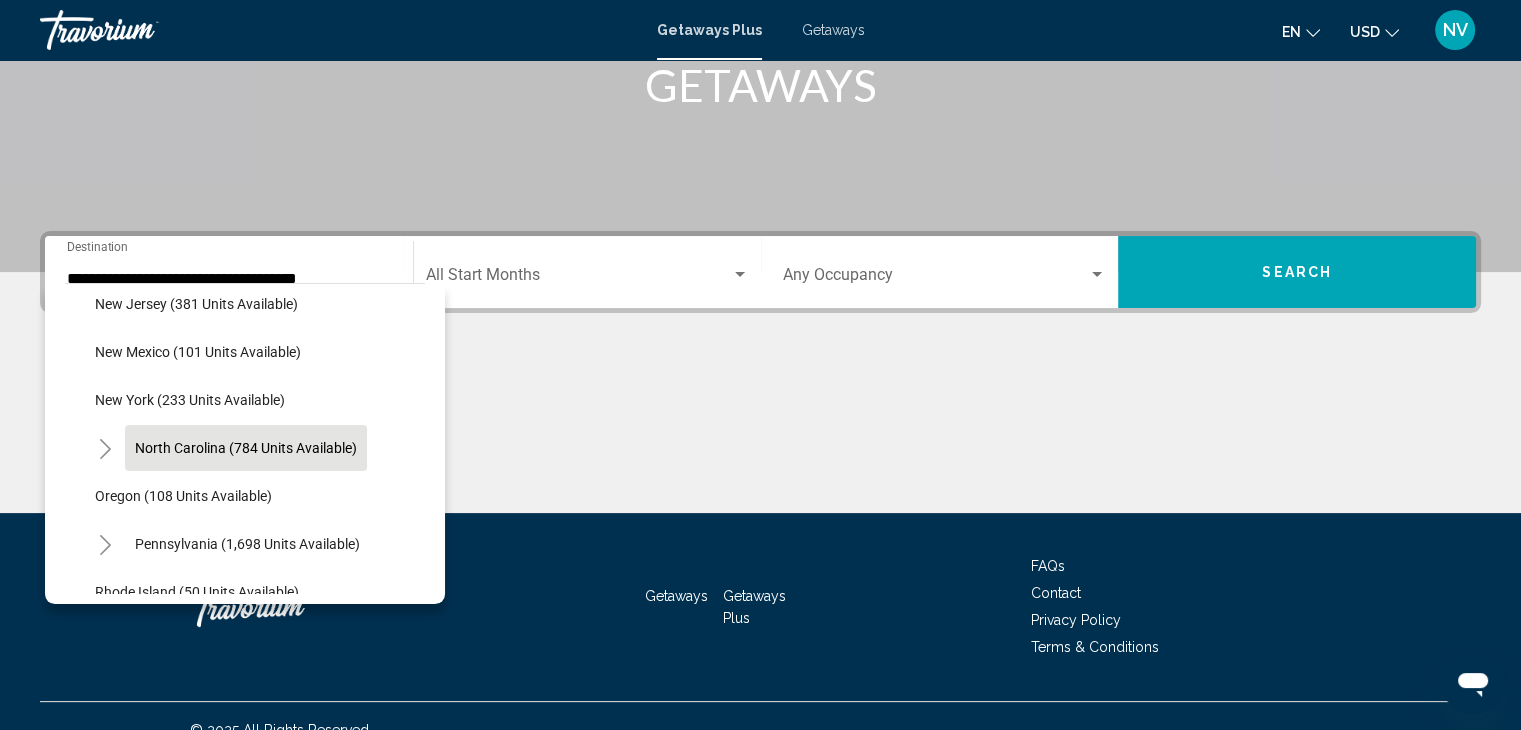 click on "North Carolina (784 units available)" 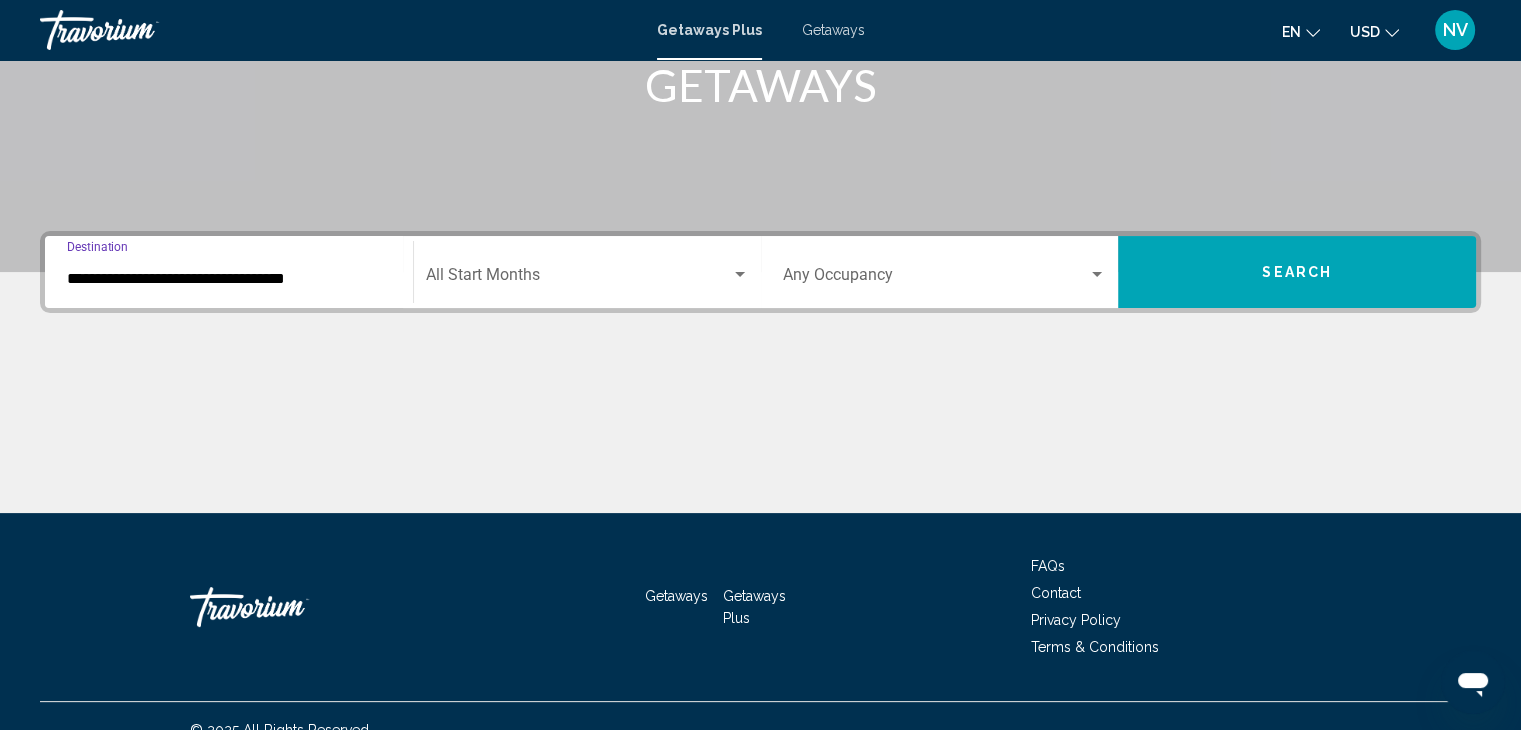 scroll, scrollTop: 356, scrollLeft: 0, axis: vertical 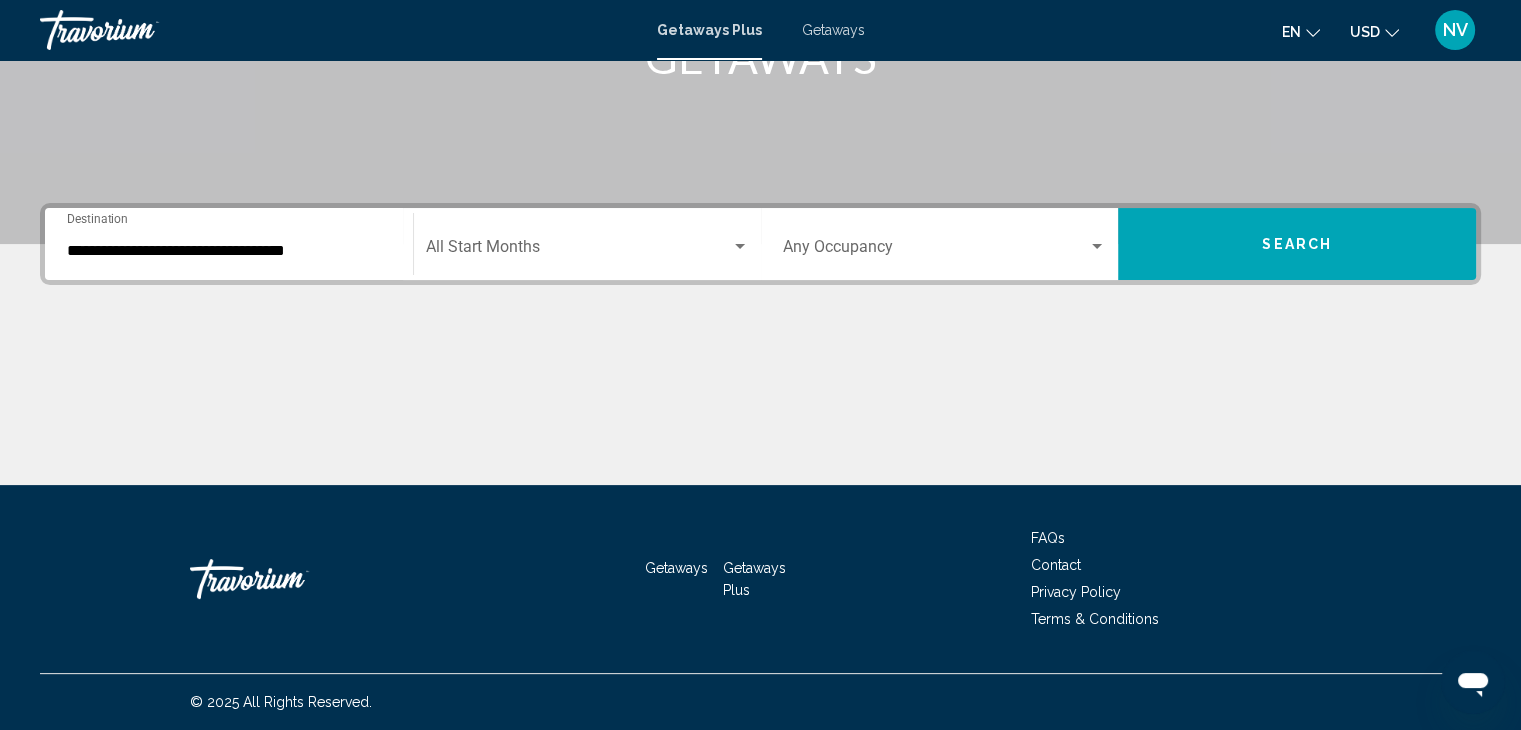 click on "Start Month All Start Months" 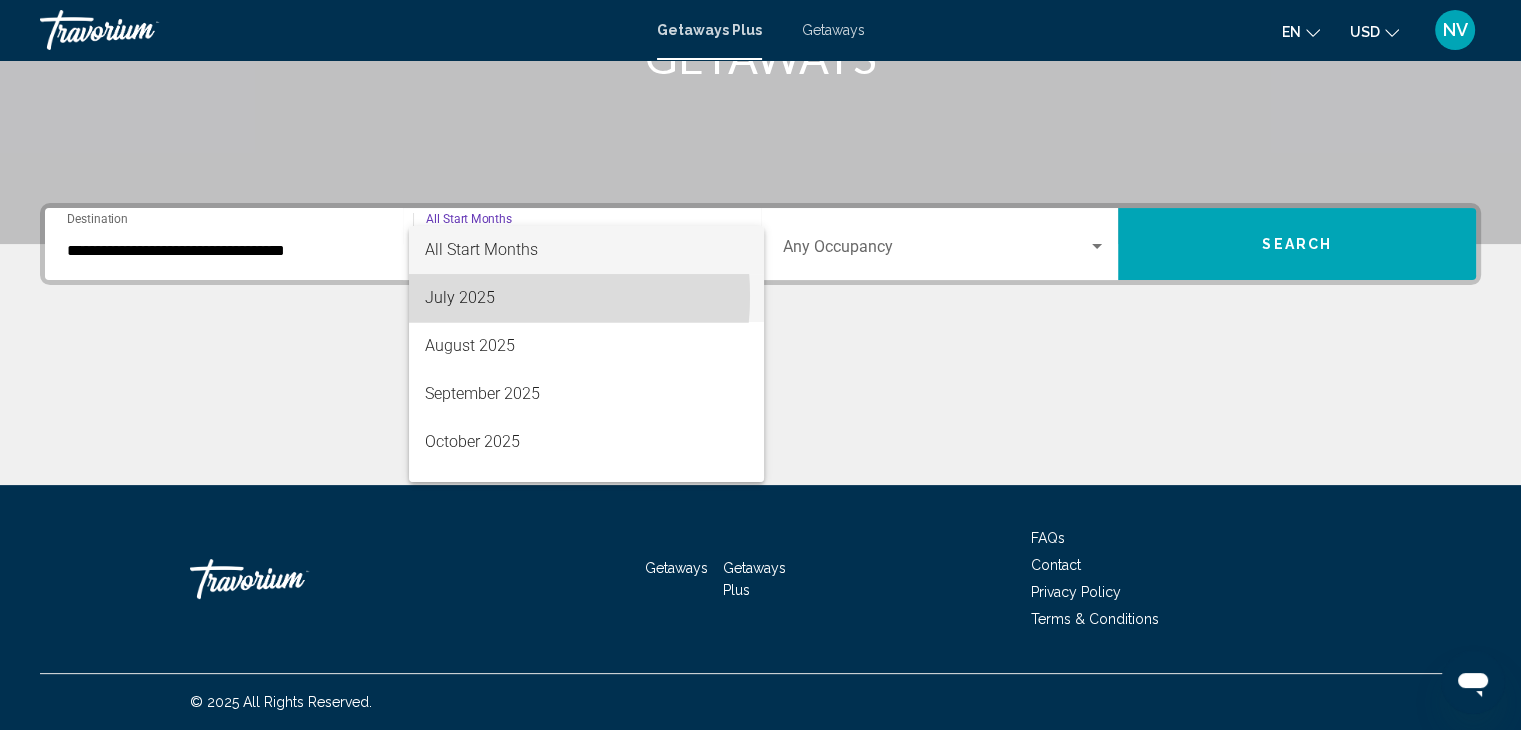click on "July 2025" at bounding box center [586, 298] 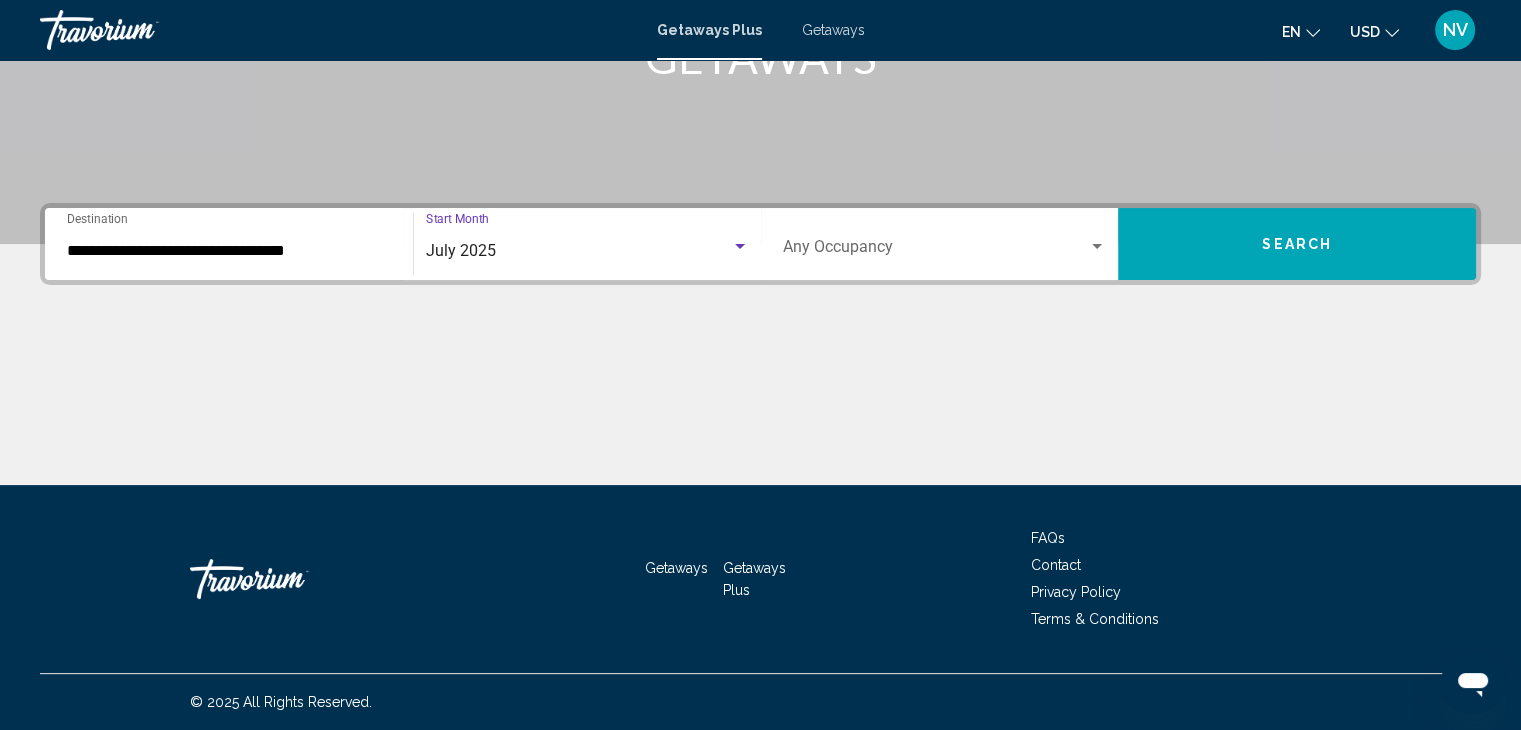 click at bounding box center (740, 246) 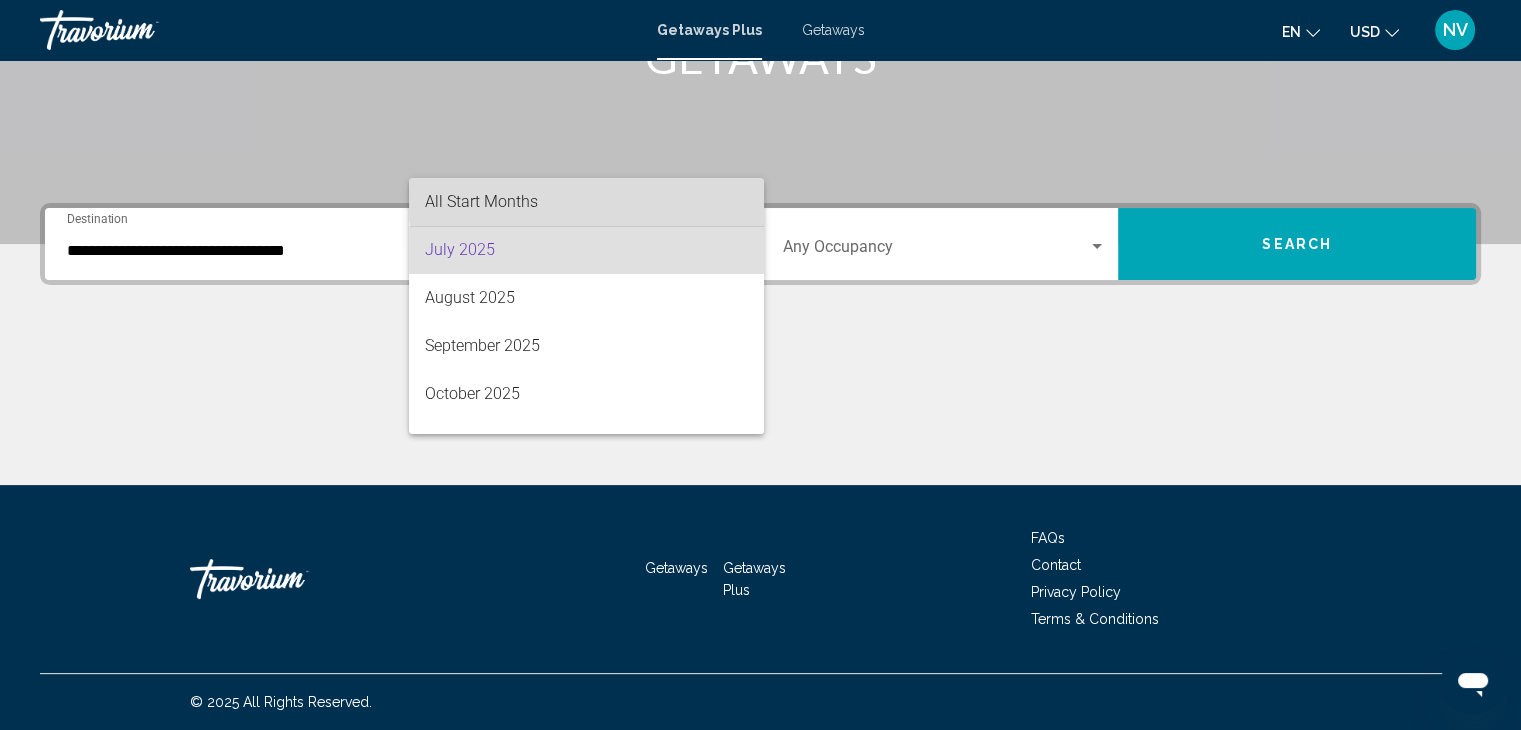 click on "All Start Months" at bounding box center [586, 202] 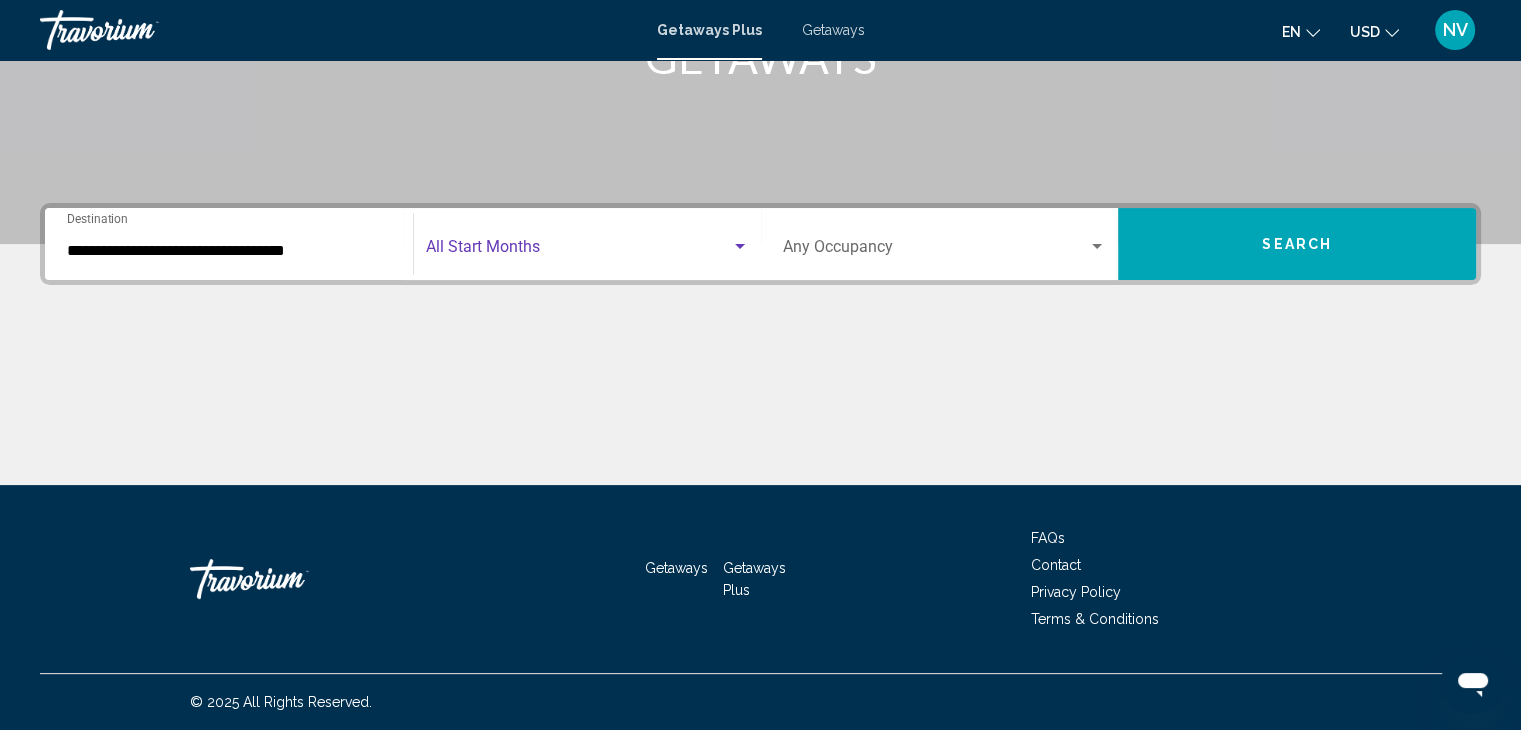 click on "Search" at bounding box center (1297, 245) 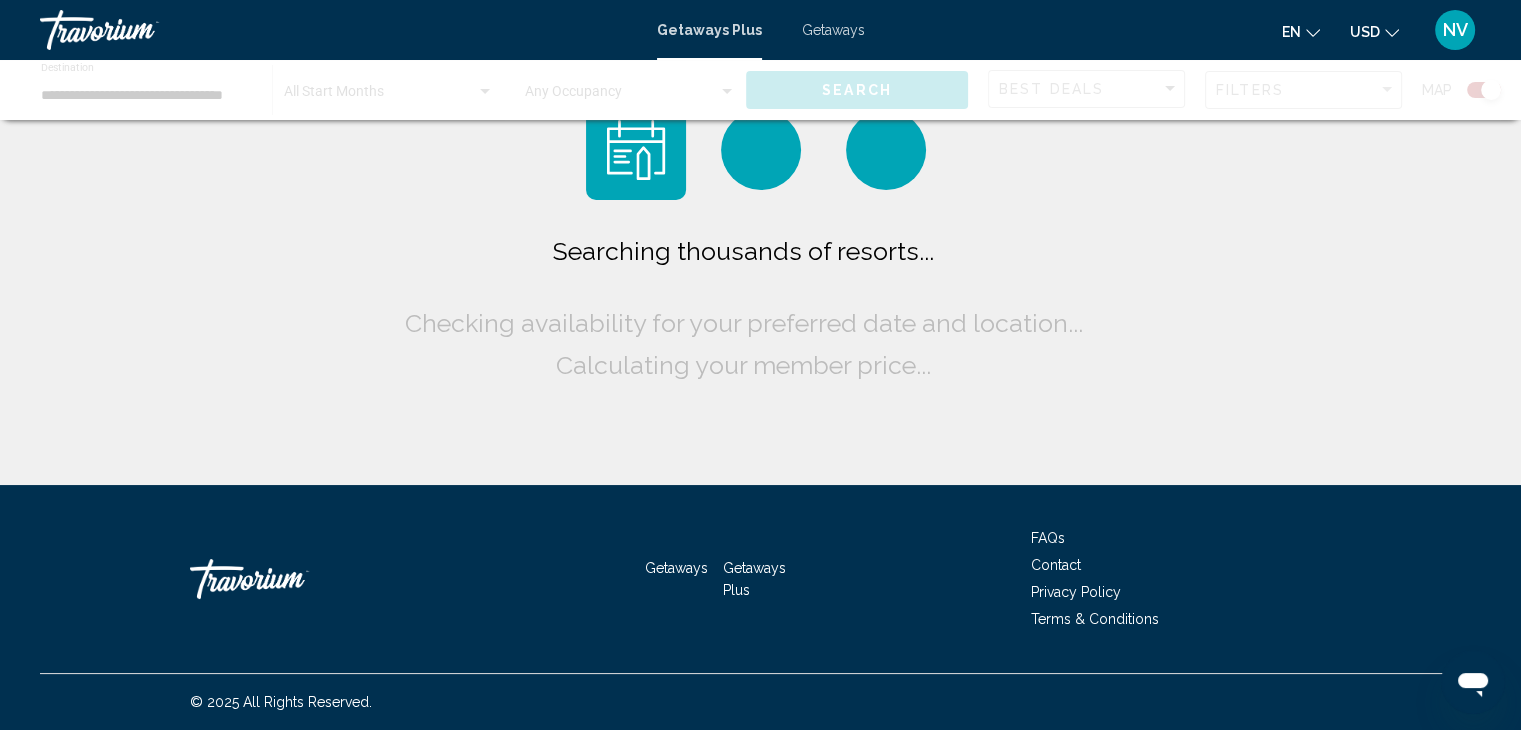 scroll, scrollTop: 0, scrollLeft: 0, axis: both 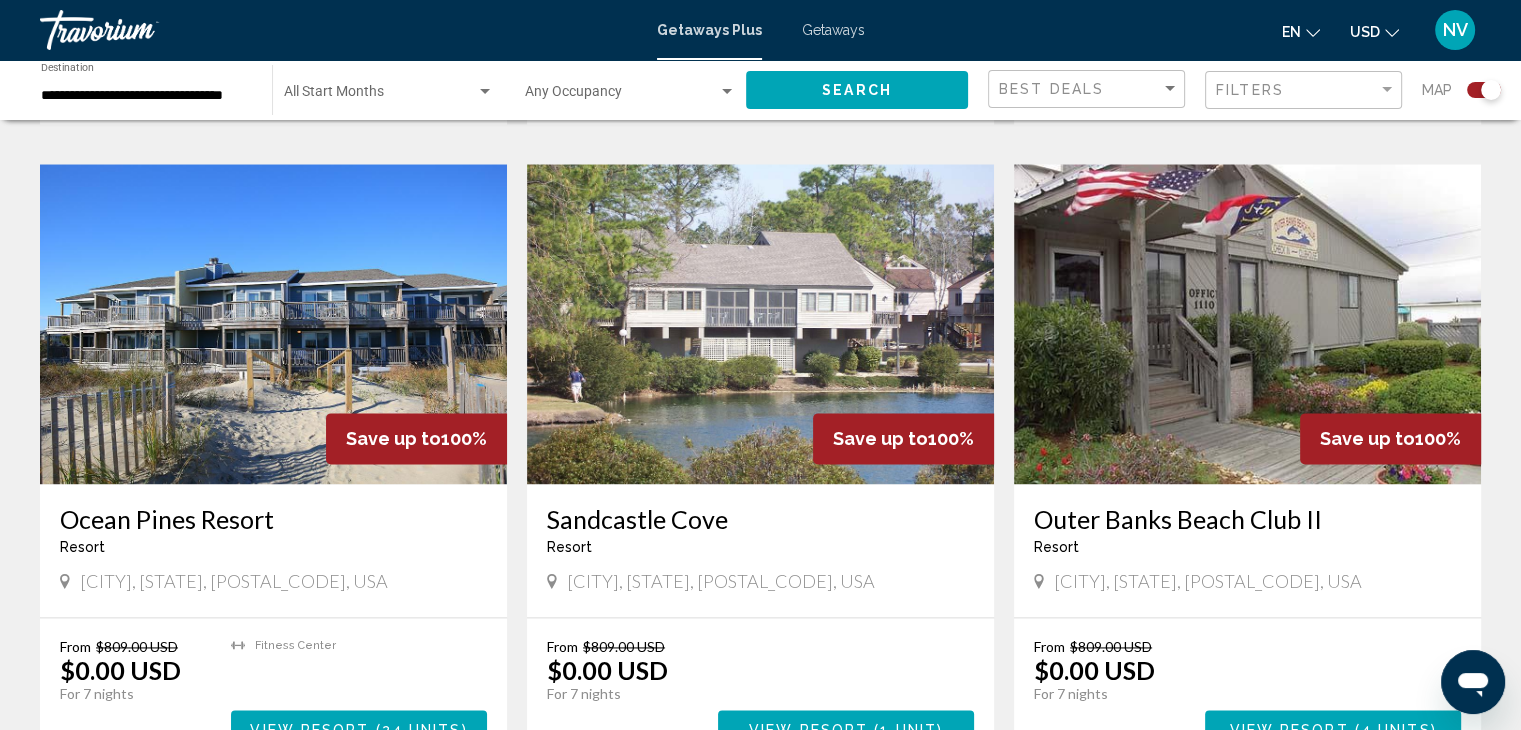 click at bounding box center [760, 324] 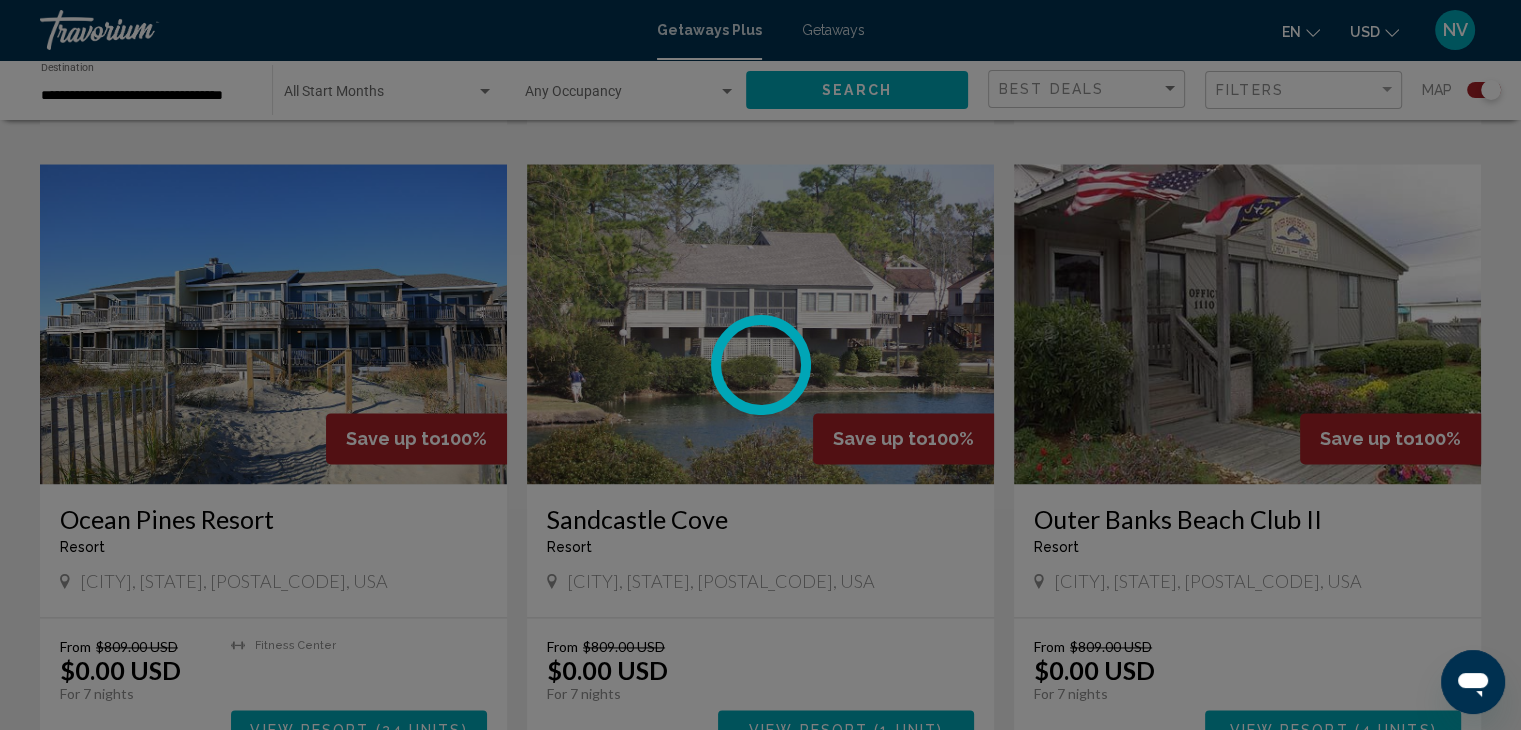 scroll, scrollTop: 0, scrollLeft: 0, axis: both 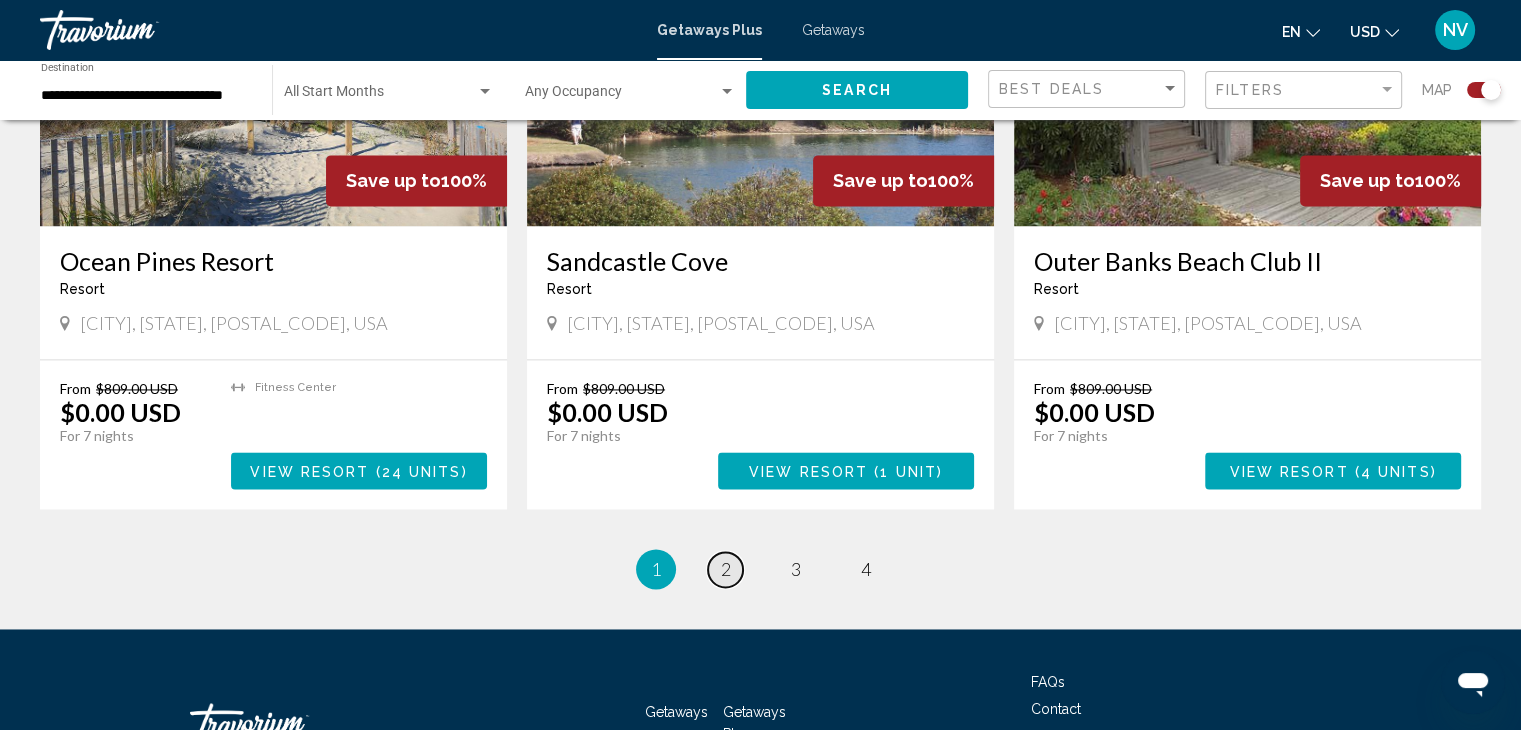 click on "2" at bounding box center [726, 569] 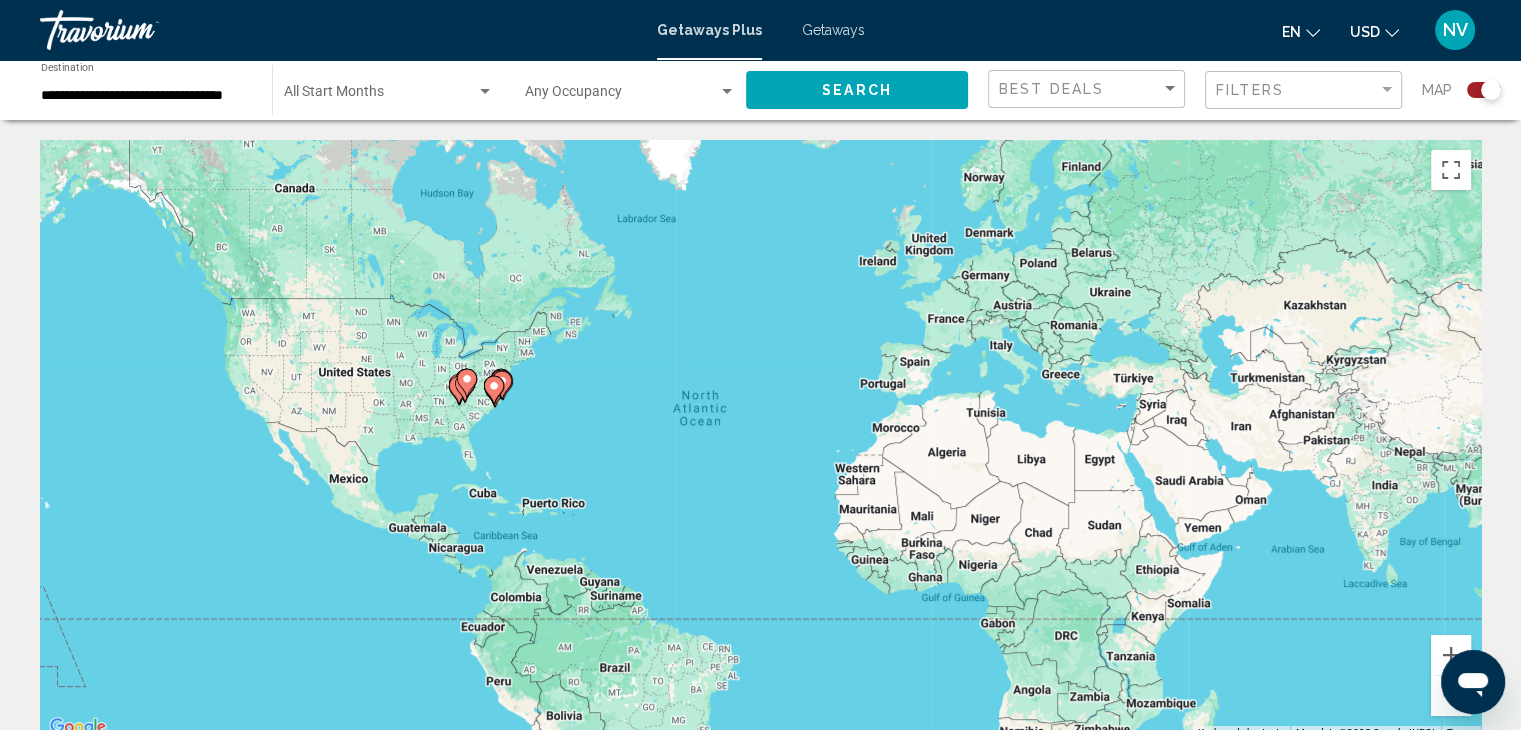scroll, scrollTop: 12, scrollLeft: 0, axis: vertical 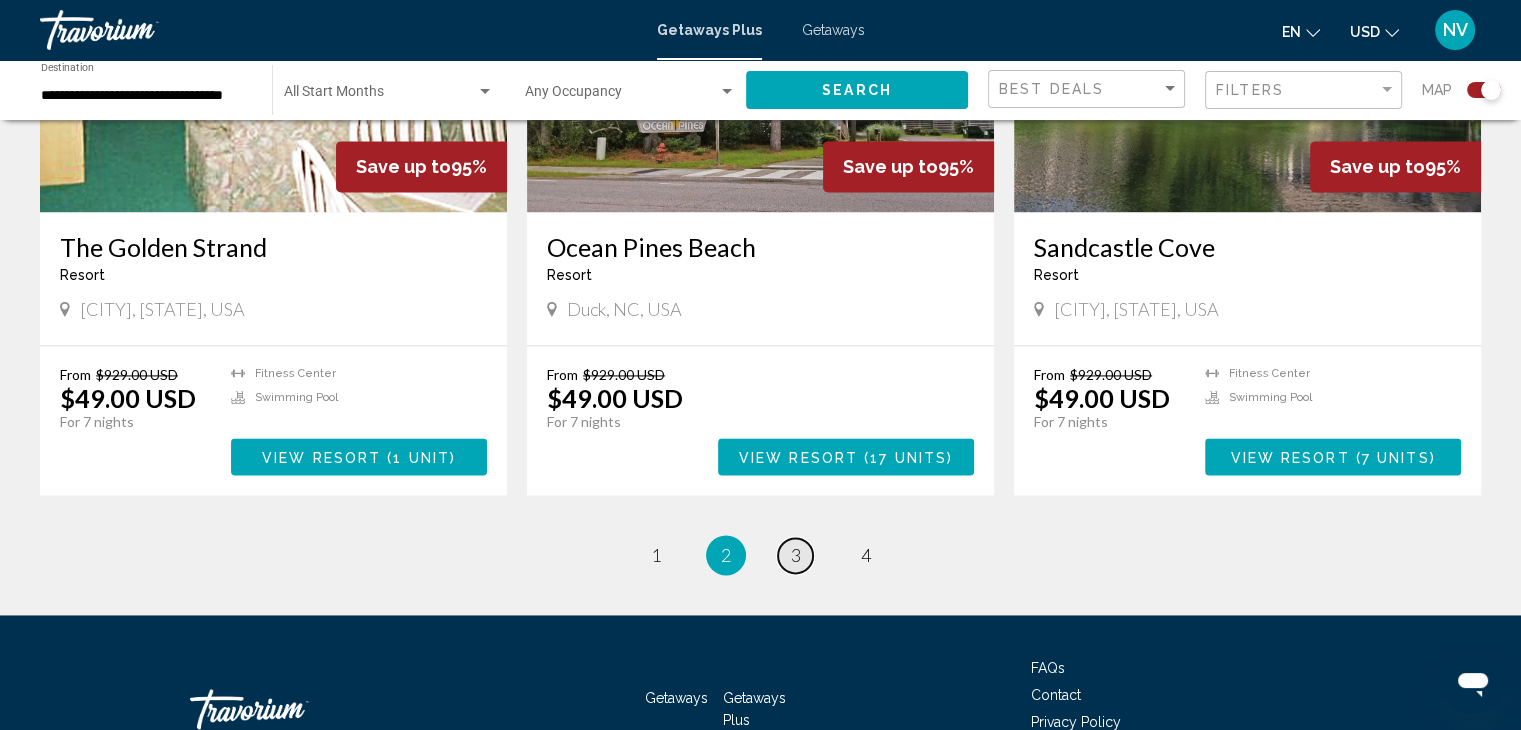click on "3" at bounding box center (796, 555) 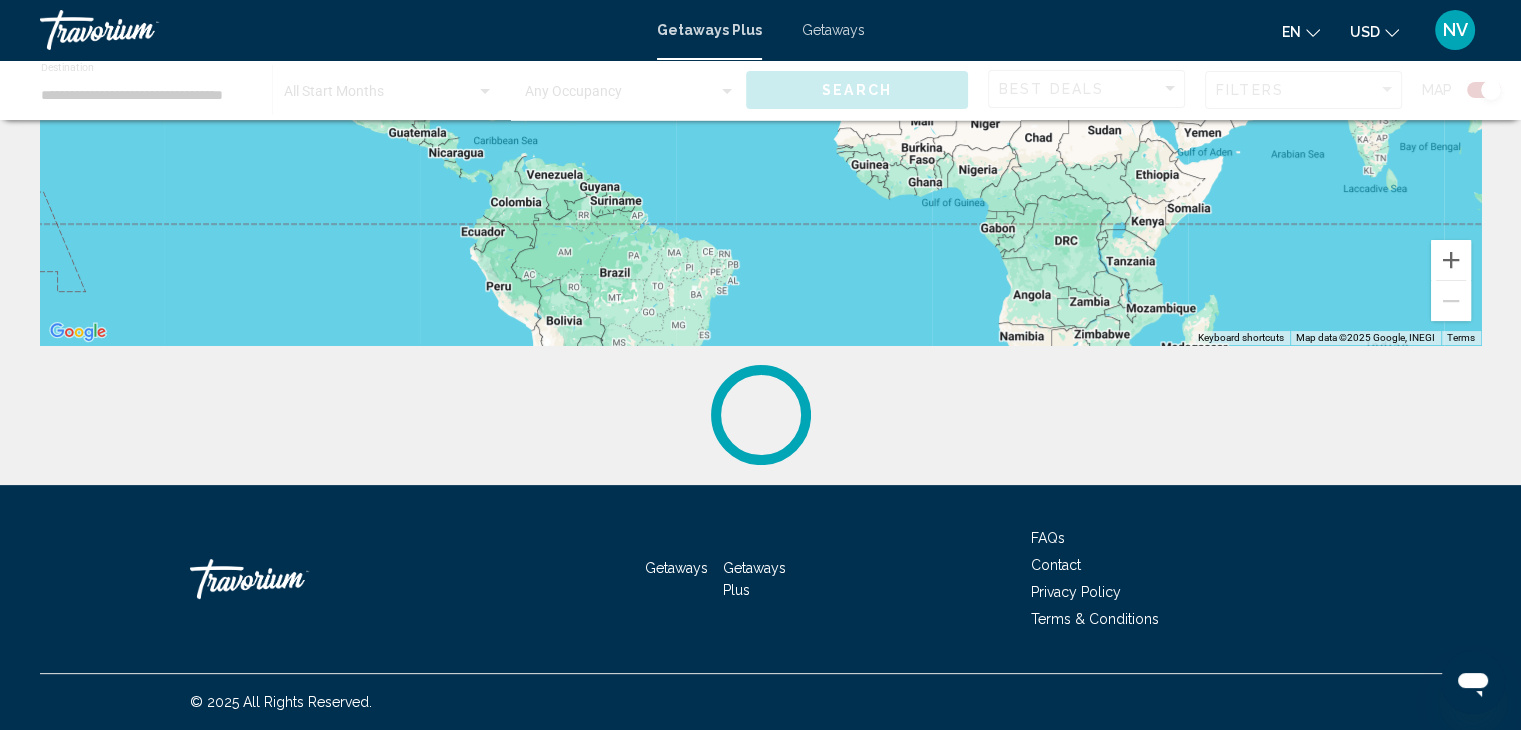 scroll, scrollTop: 0, scrollLeft: 0, axis: both 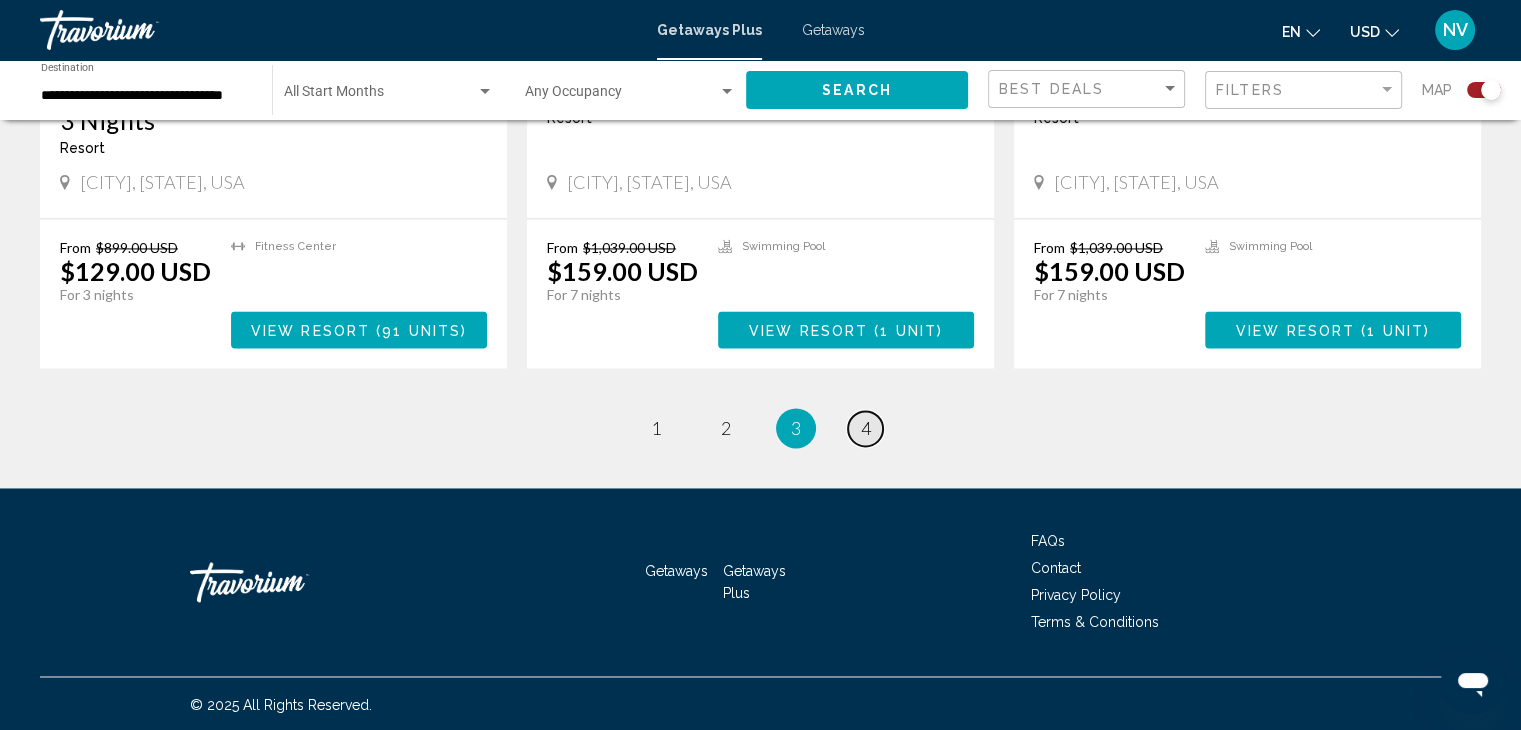 click on "page  4" at bounding box center [865, 428] 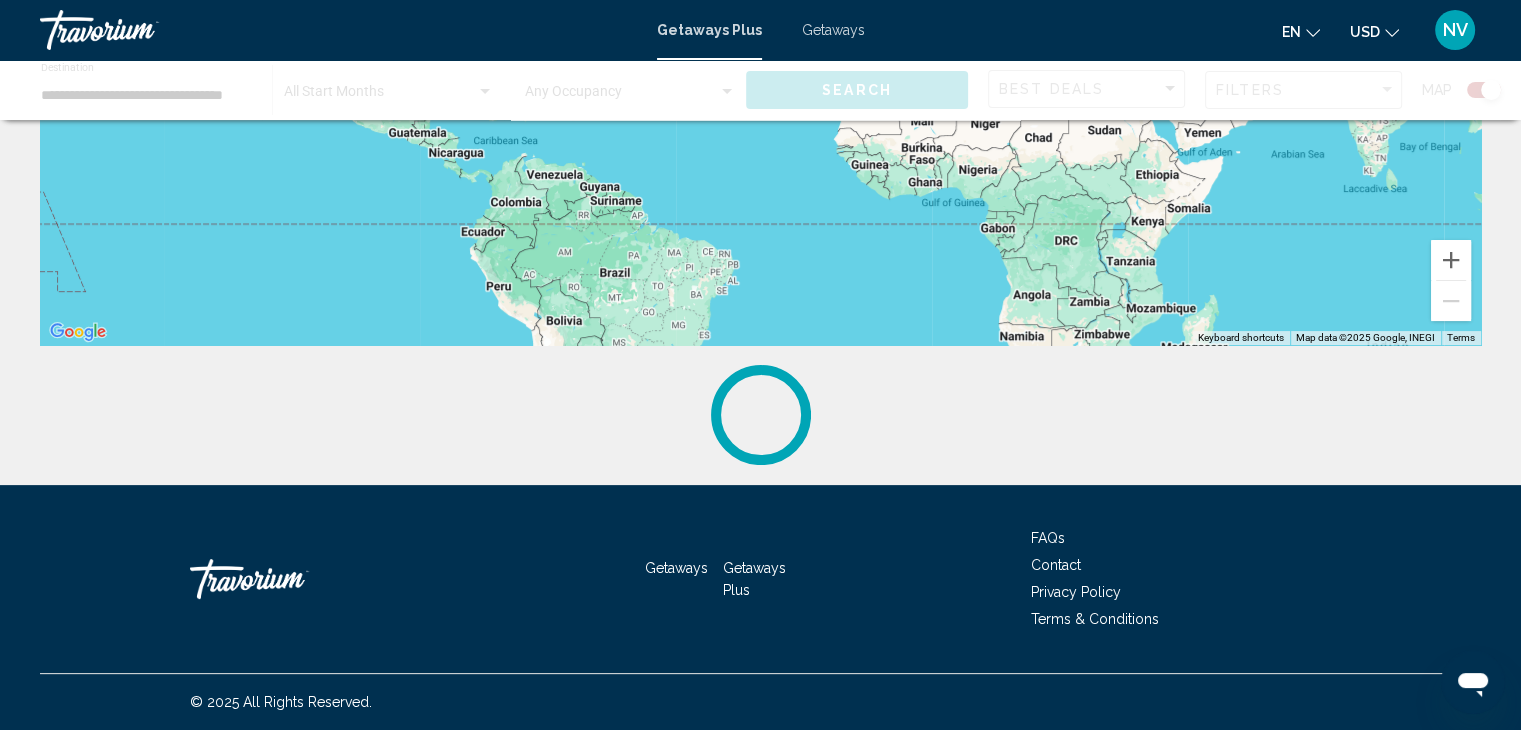 scroll, scrollTop: 0, scrollLeft: 0, axis: both 